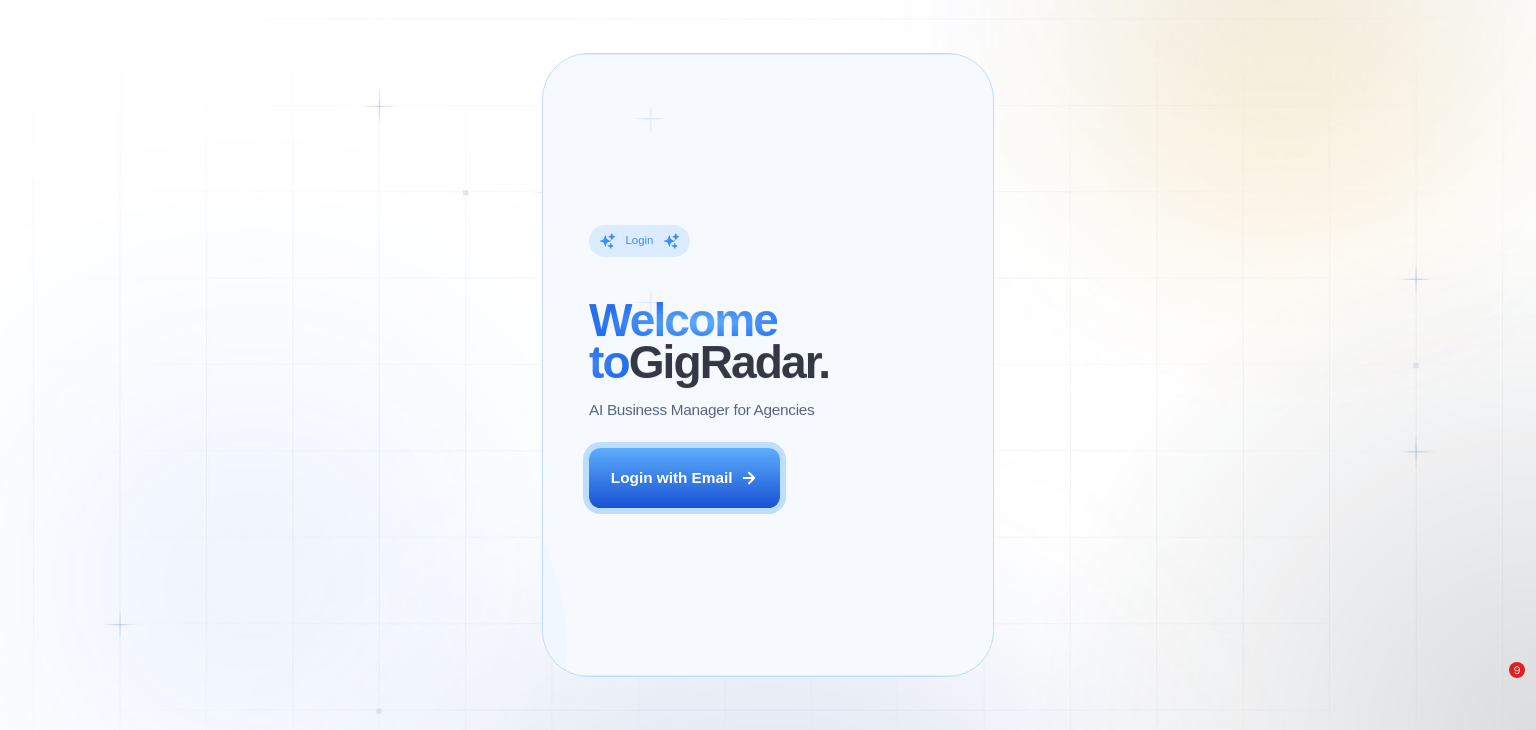 scroll, scrollTop: 0, scrollLeft: 0, axis: both 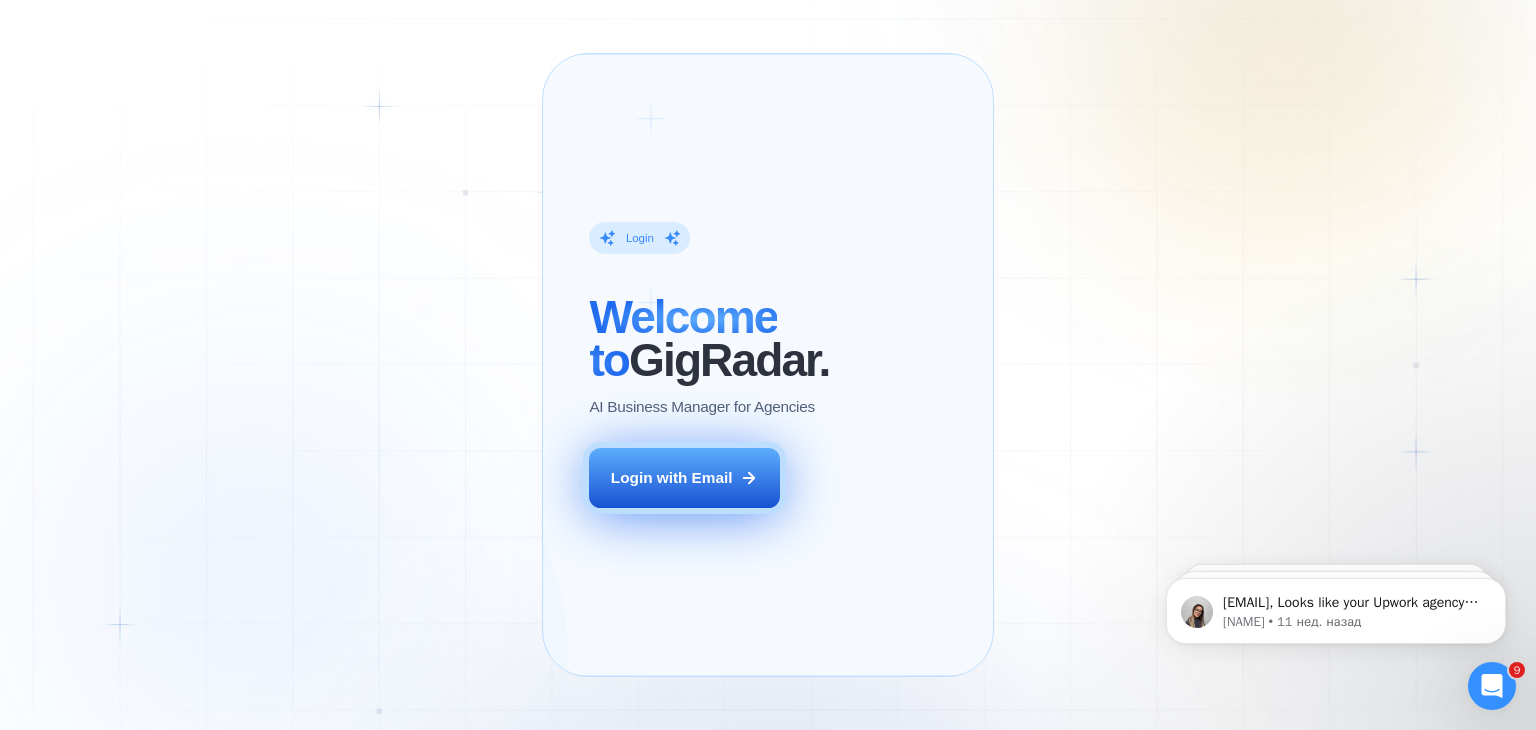 click on "Login with Email" at bounding box center [672, 477] 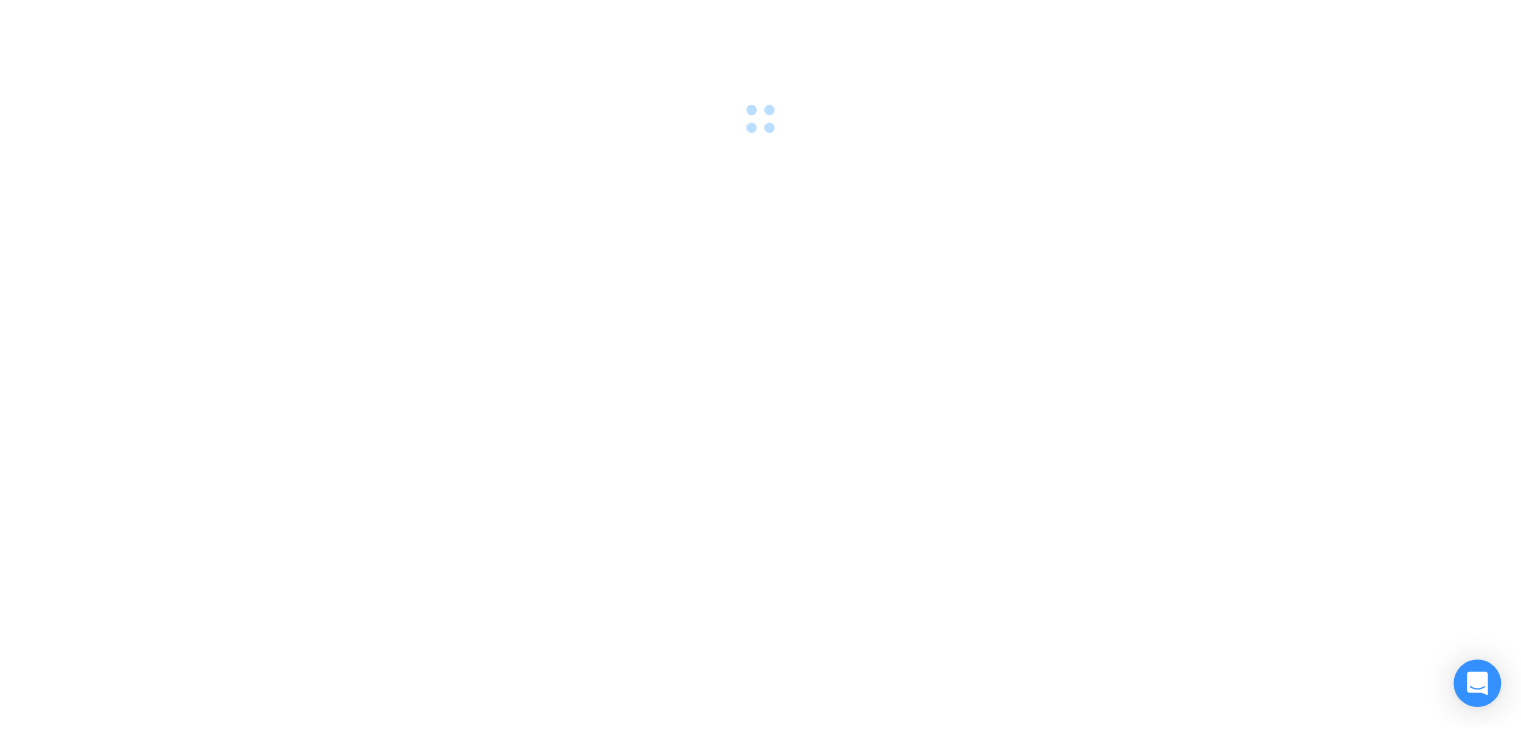 scroll, scrollTop: 0, scrollLeft: 0, axis: both 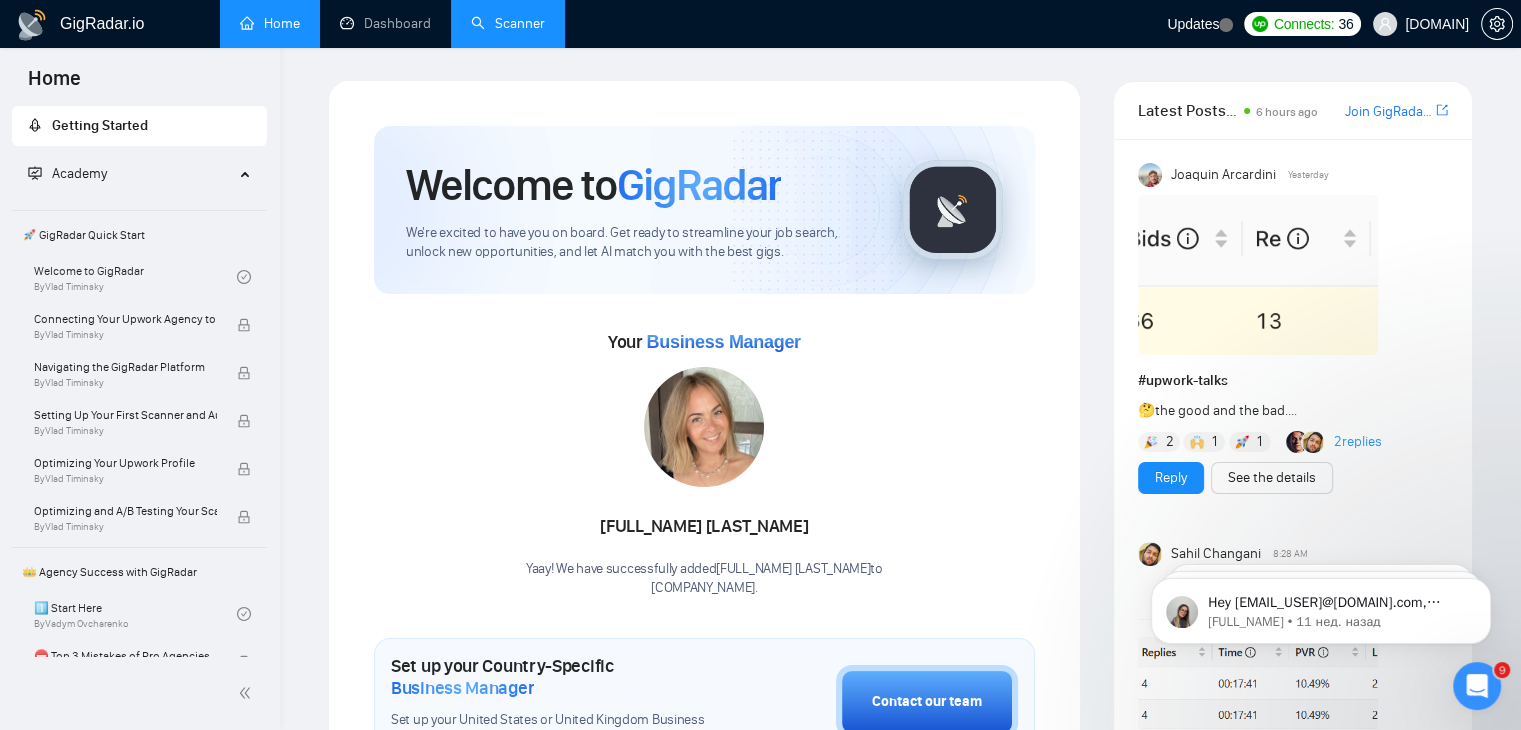 click on "Scanner" at bounding box center [508, 23] 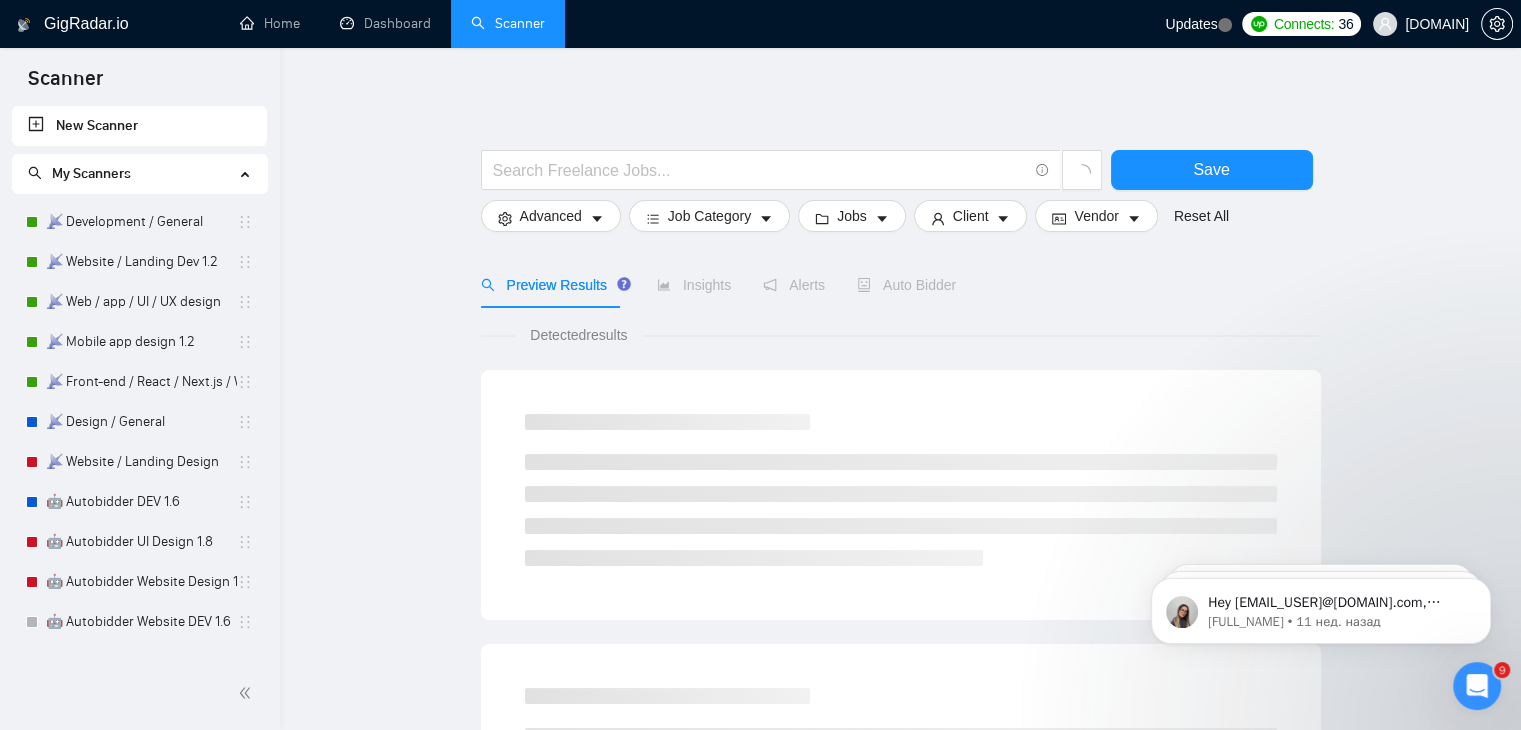 click 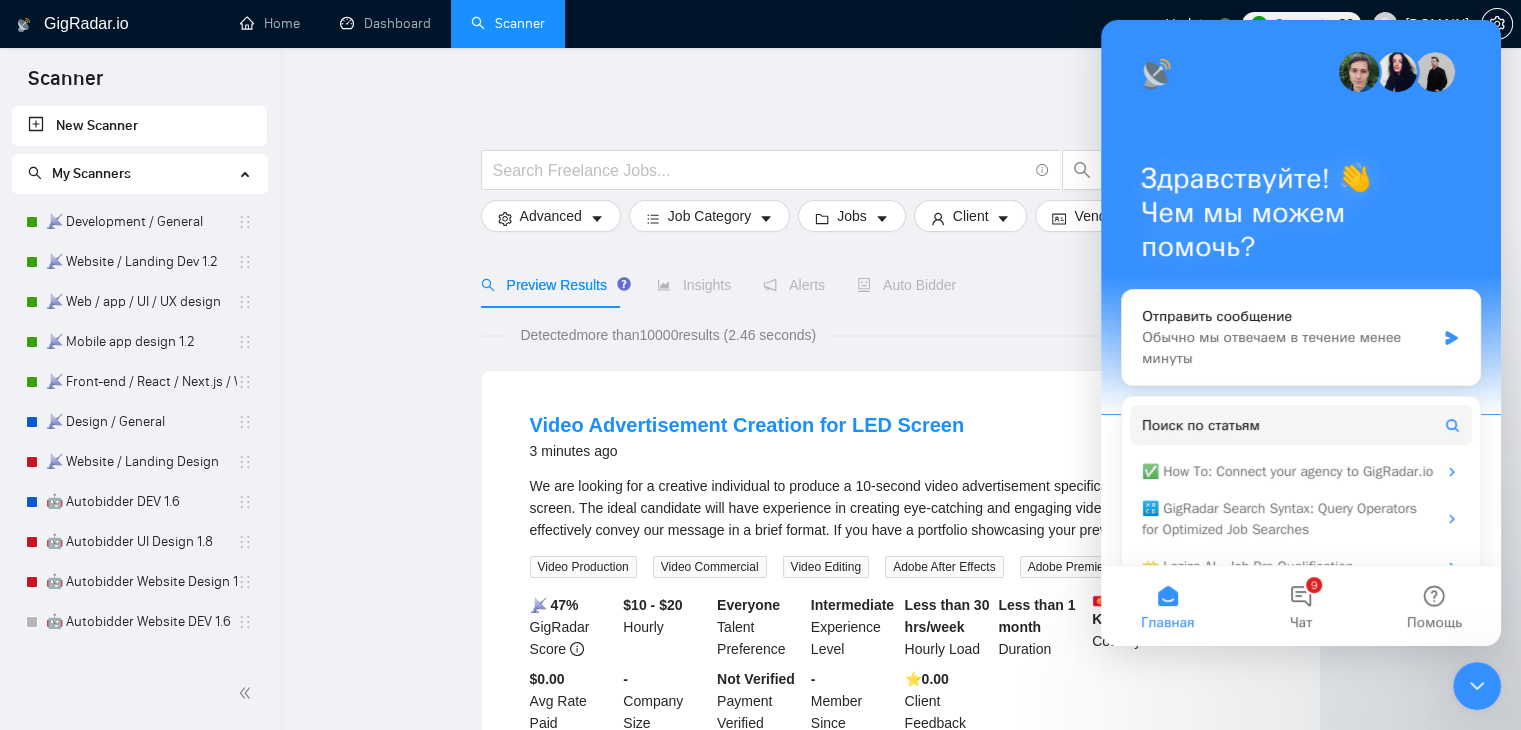scroll, scrollTop: 0, scrollLeft: 0, axis: both 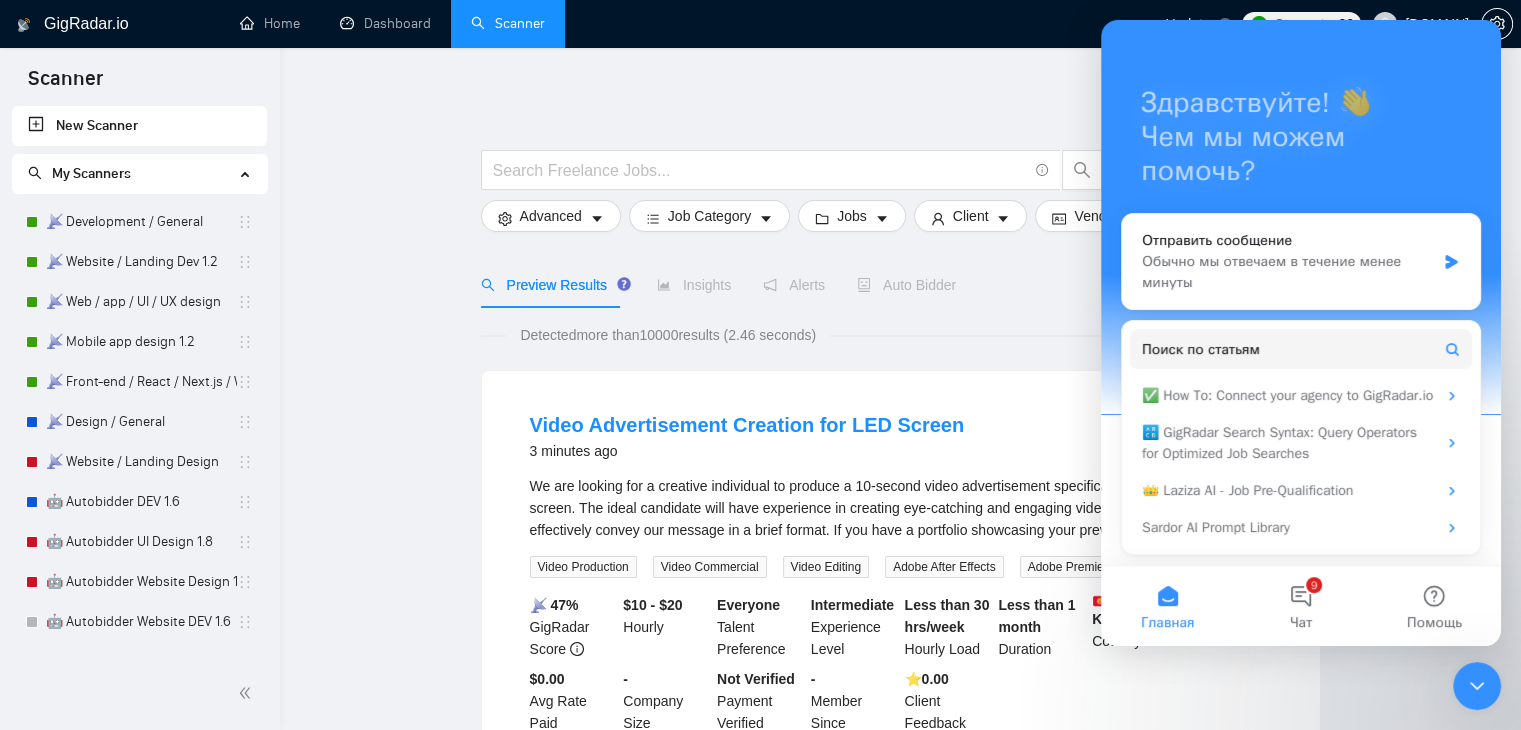 click on "Save Advanced   Job Category   Jobs   Client   Vendor   Reset All Preview Results Insights Alerts Auto Bidder Detected  more than   10000  results   (2.46 seconds) Video Advertisement Creation for LED Screen 3 minutes ago We are looking for a creative individual to produce a 10-second video advertisement specifically designed for an LED screen. The ideal candidate will have experience in creating eye-catching and engaging video content that can effectively convey our message in a brief format. If you have a portfolio showcasing your previous work with a ... Expand Video Production Video Commercial Video Editing Adobe After Effects Adobe Premiere Pro 📡   47% GigRadar Score   $10 - $20 Hourly Everyone Talent Preference Intermediate Experience Level Less than 30 hrs/week Hourly Load Less than 1 month Duration   Kyrgyzstan Country $ 0 Total Spent $0.00 Avg Rate Paid - Company Size Not Verified Payment Verified - Member Since ⭐️  0.00 Client Feedback Full Stack Developer – .NET, Angular & WordPress ..." at bounding box center [901, 1363] 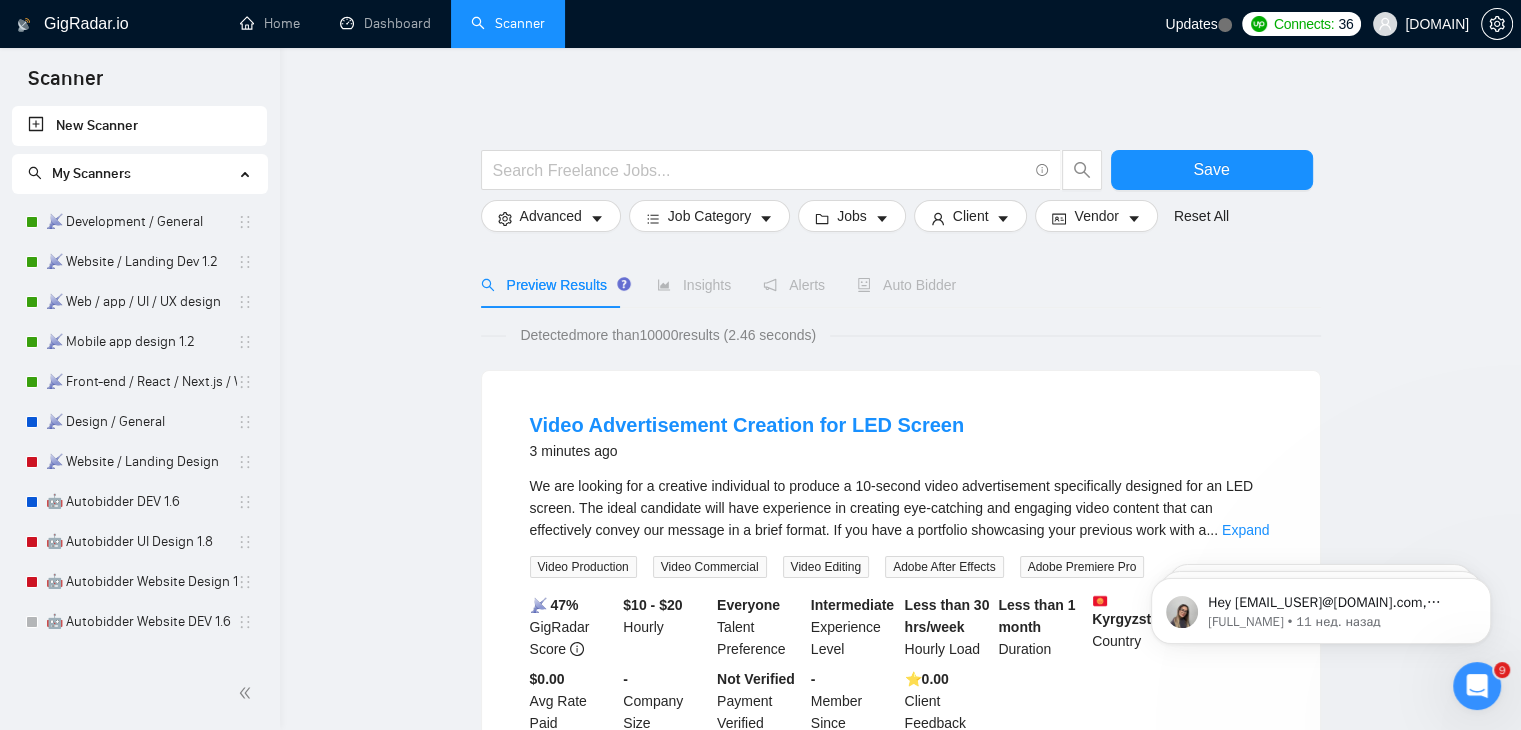 scroll, scrollTop: 0, scrollLeft: 0, axis: both 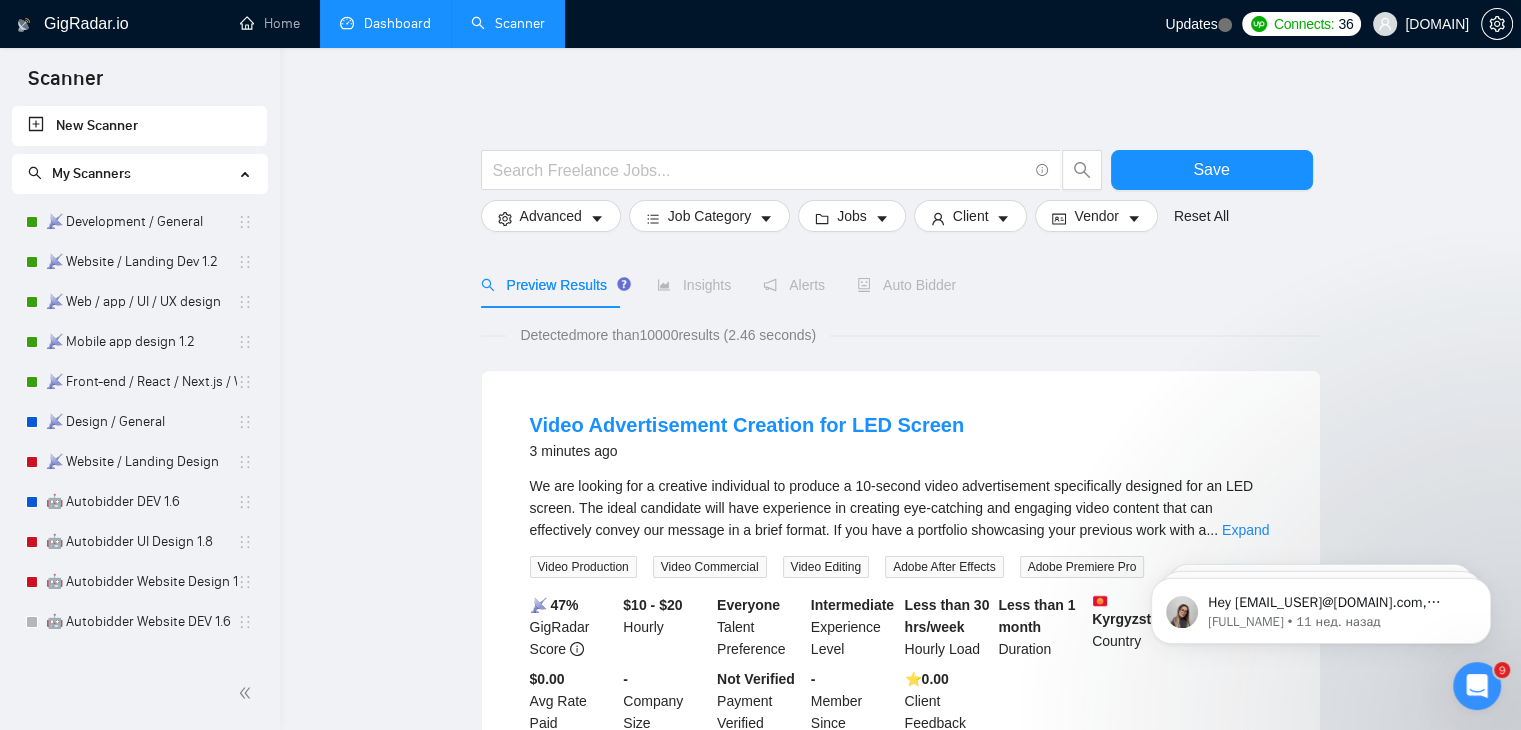 click on "Dashboard" at bounding box center (385, 23) 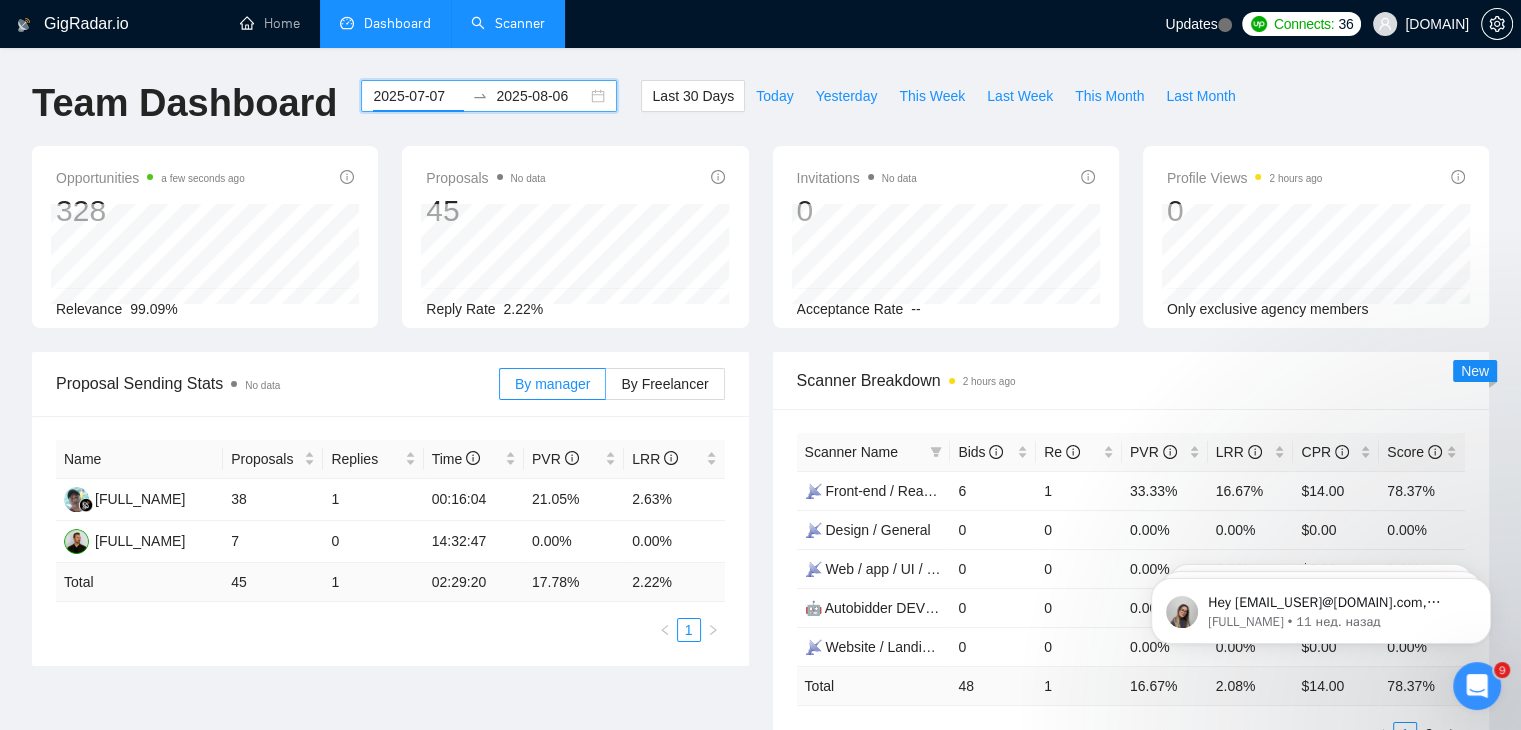click on "2025-07-07" at bounding box center (418, 96) 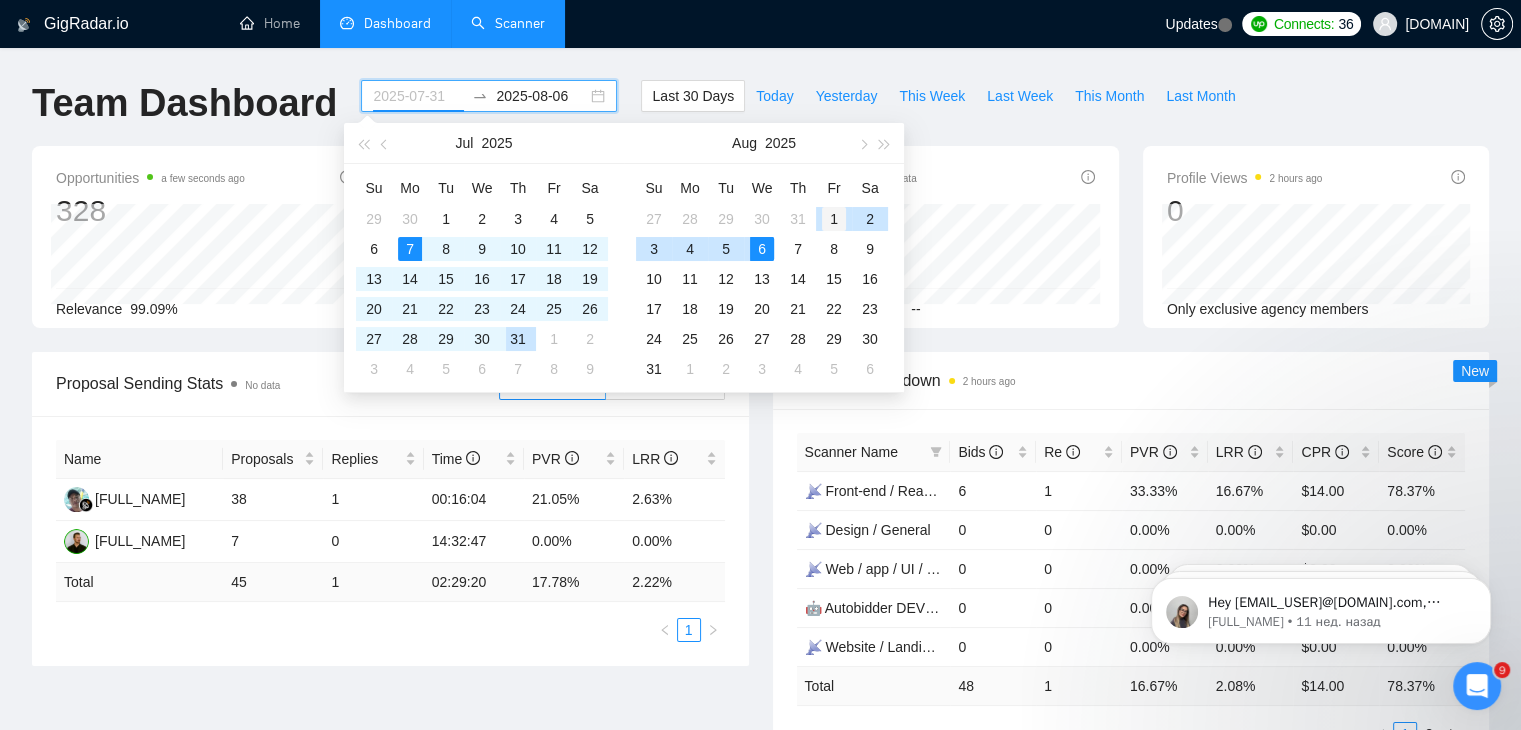 type on "2025-08-01" 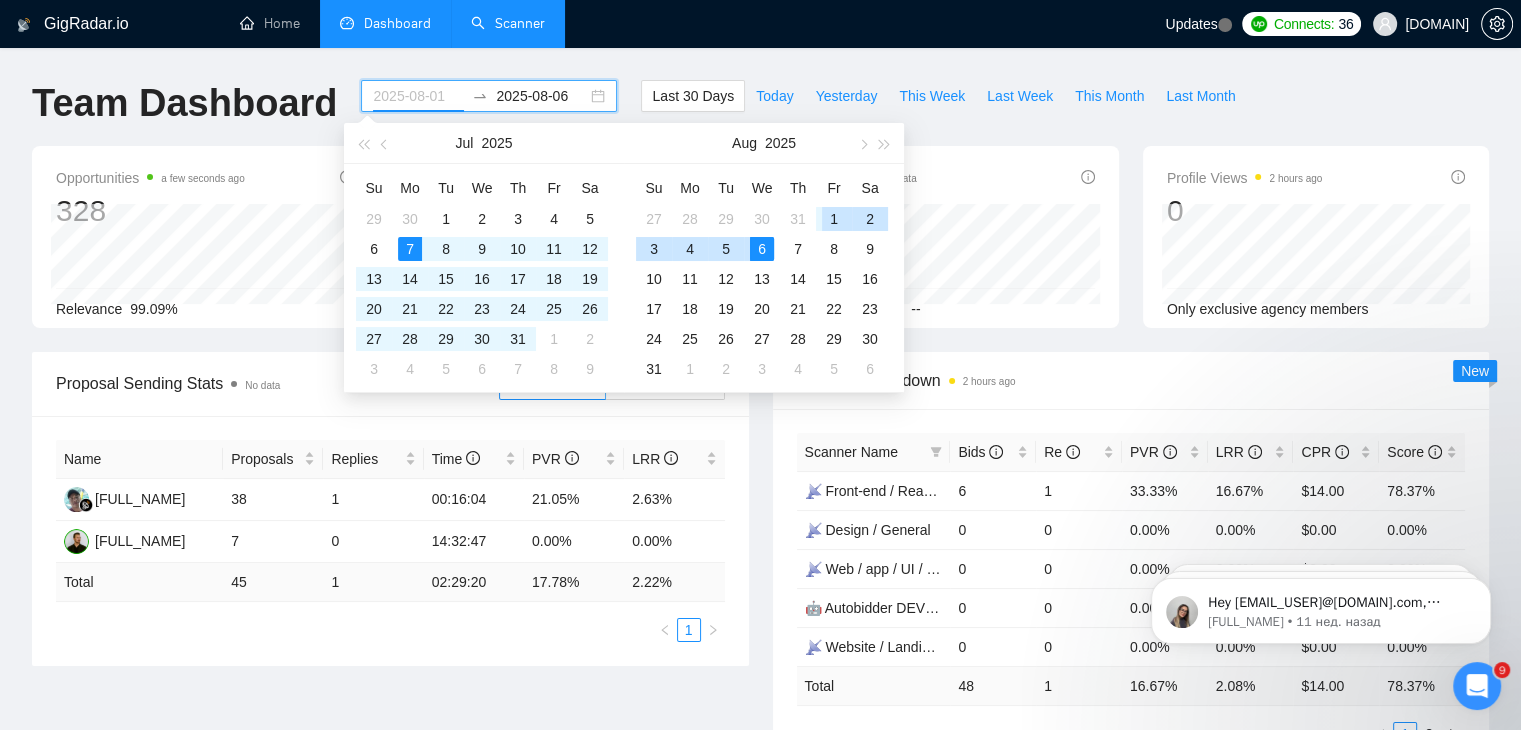 click on "1" at bounding box center [834, 219] 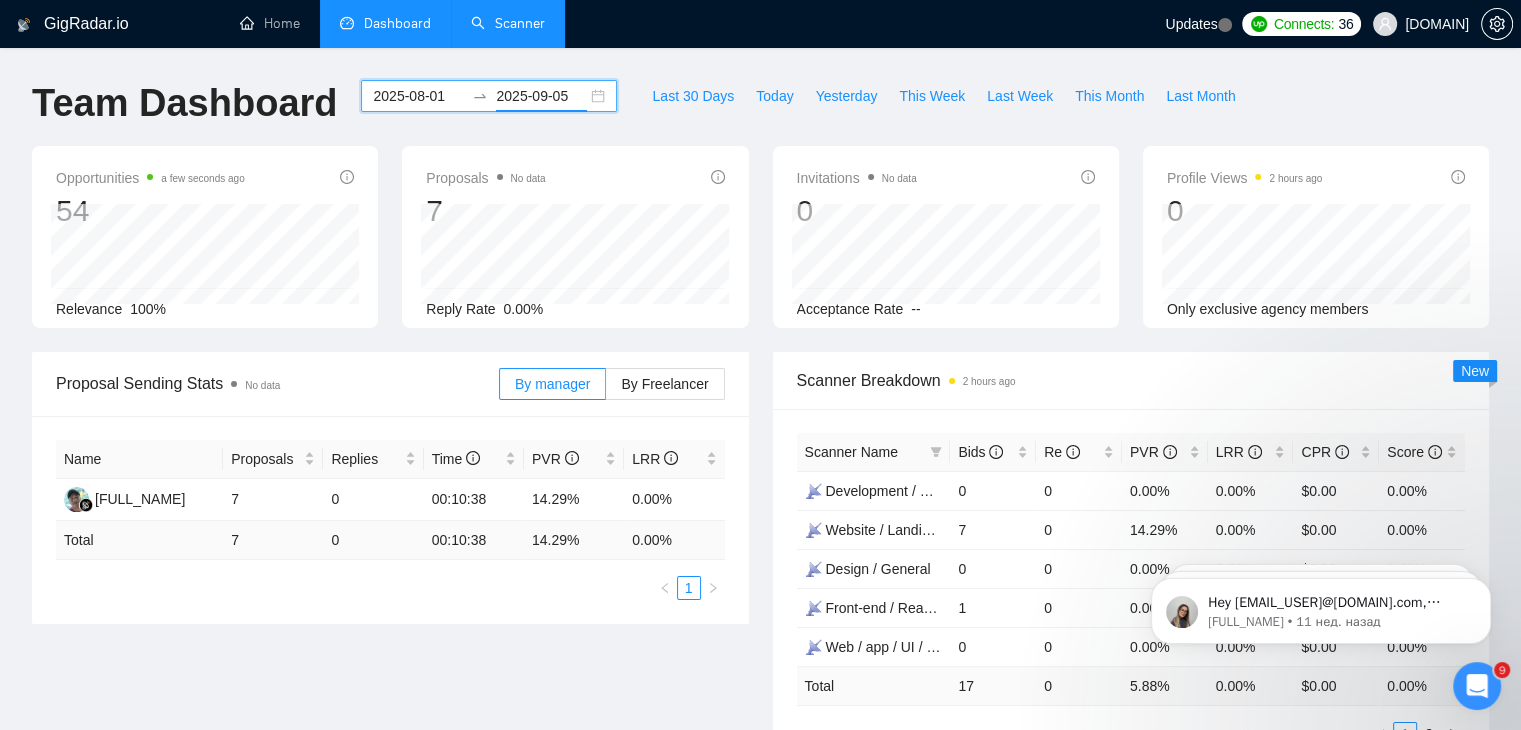 click on "2025-09-05" at bounding box center [541, 96] 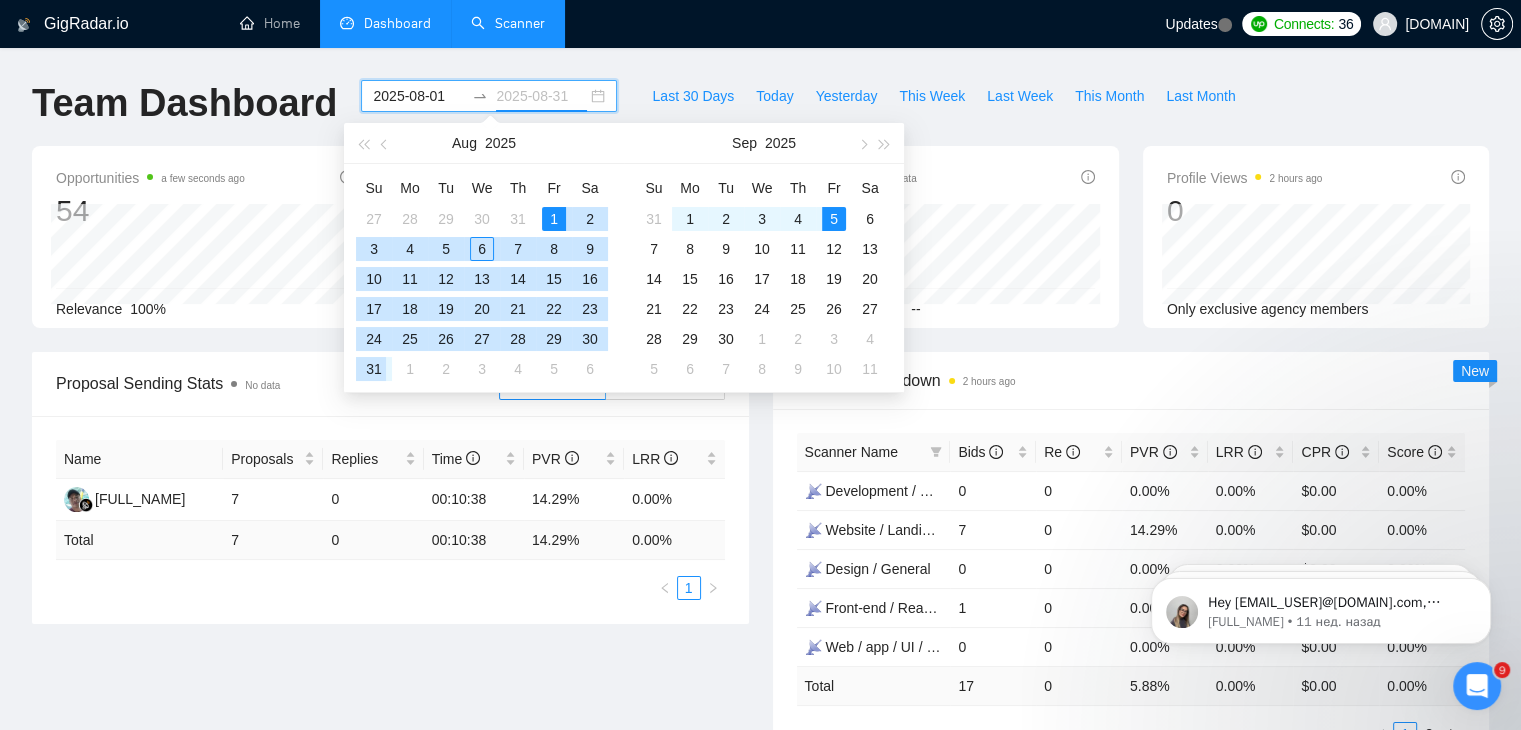 click on "31" at bounding box center (374, 369) 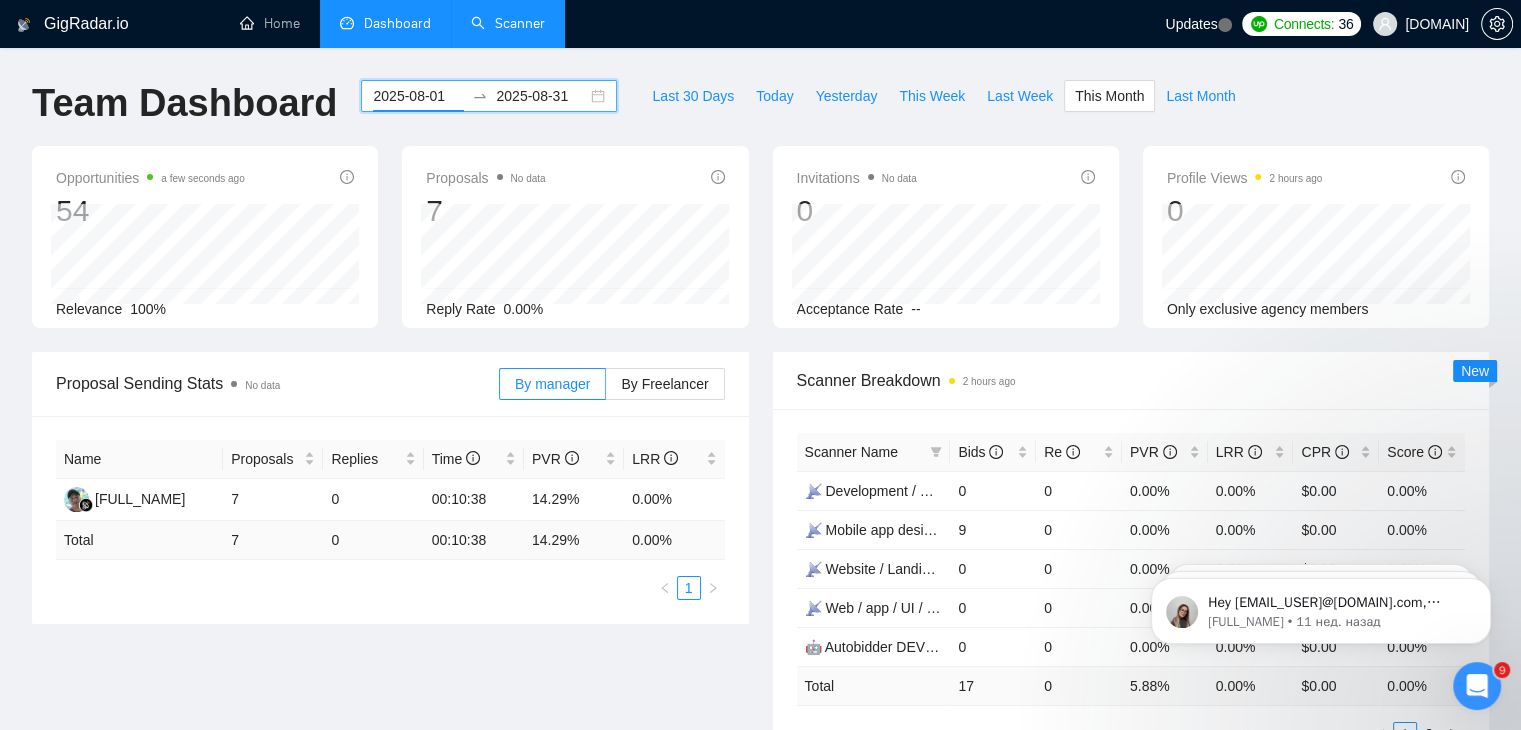 click on "GigRadar.io Home Dashboard Scanner Updates
Connects: 36 [DOMAIN] Team Dashboard 2025-08-01 2025-08-31 Last 30 Days Today Yesterday This Week Last Week This Month Last Month Opportunities a few seconds ago 54   Relevance 100% Proposals No data 7   Reply Rate 0.00% Invitations No data 0   Acceptance Rate -- Profile Views 2 hours ago 0   Only exclusive agency members Proposal Sending Stats No data By manager By Freelancer Name Proposals Replies Time   PVR   LRR   [FULL_NAME] 7 0 00:10:38 14.29% 0.00% Total 7 0 00:10:38 14.29 % 0.00 % 1 Scanner Breakdown 2 hours ago Scanner Name Bids   Re   PVR   LRR   CPR   Score   📡  Development / General 0 0 0.00% 0.00% $0.00 0.00% 📡 Mobile app design 1.2 9 0 0.00% 0.00% $0.00 0.00% 📡 Website / Landing Design 0 0 0.00% 0.00% $0.00 0.00% 📡 Web / app / UI / UX design 0 0 0.00% 0.00% $0.00 0.00% 🤖 Autobidder DEV 1.6 0 0 0.00% 0.00% $0.00 0.00% Total 17 0 5.88 % 0.00 % $ 0.00 0.00 % 1 2 New Proposals 1" at bounding box center [760, 796] 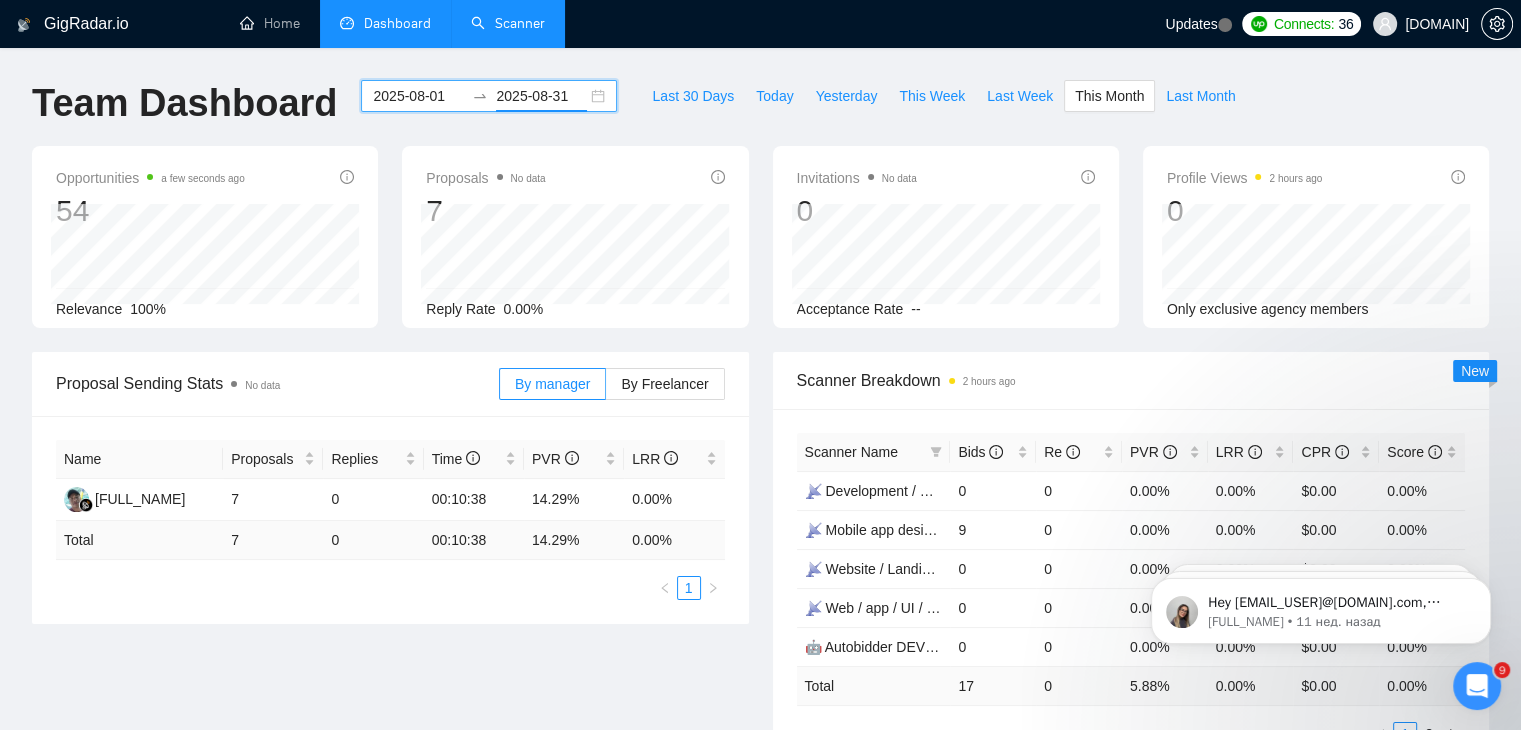 click on "2025-08-31" at bounding box center (541, 96) 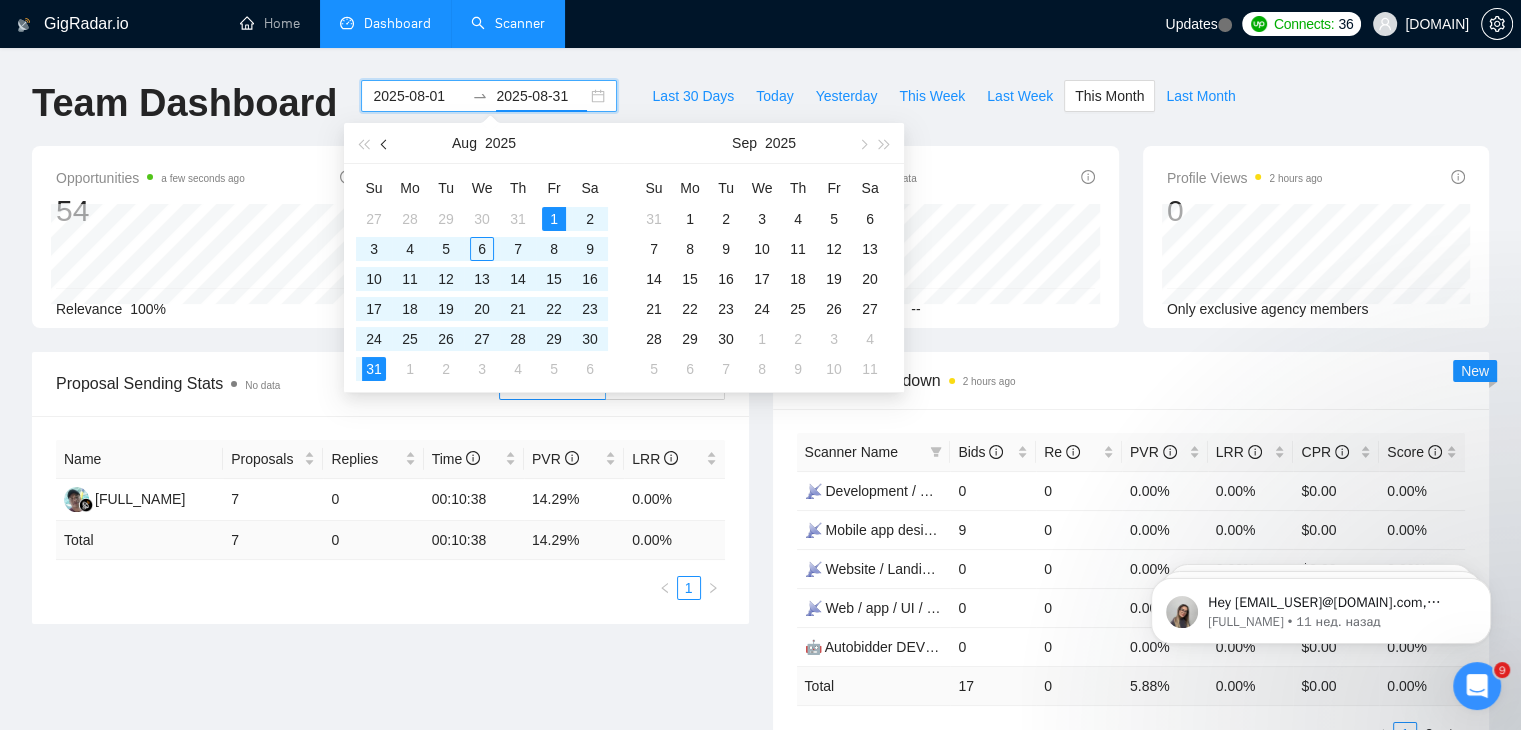 click at bounding box center [386, 144] 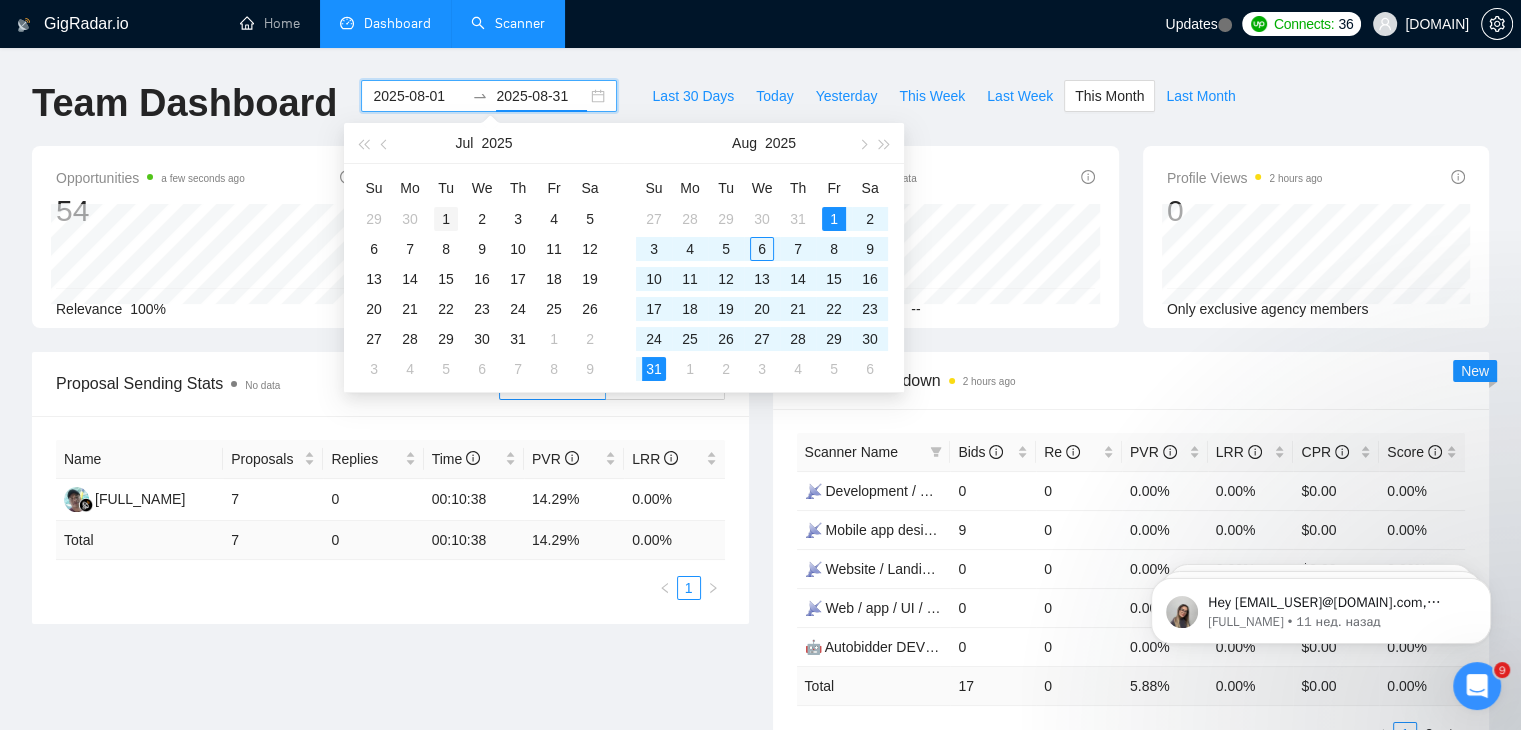 type on "2025-07-01" 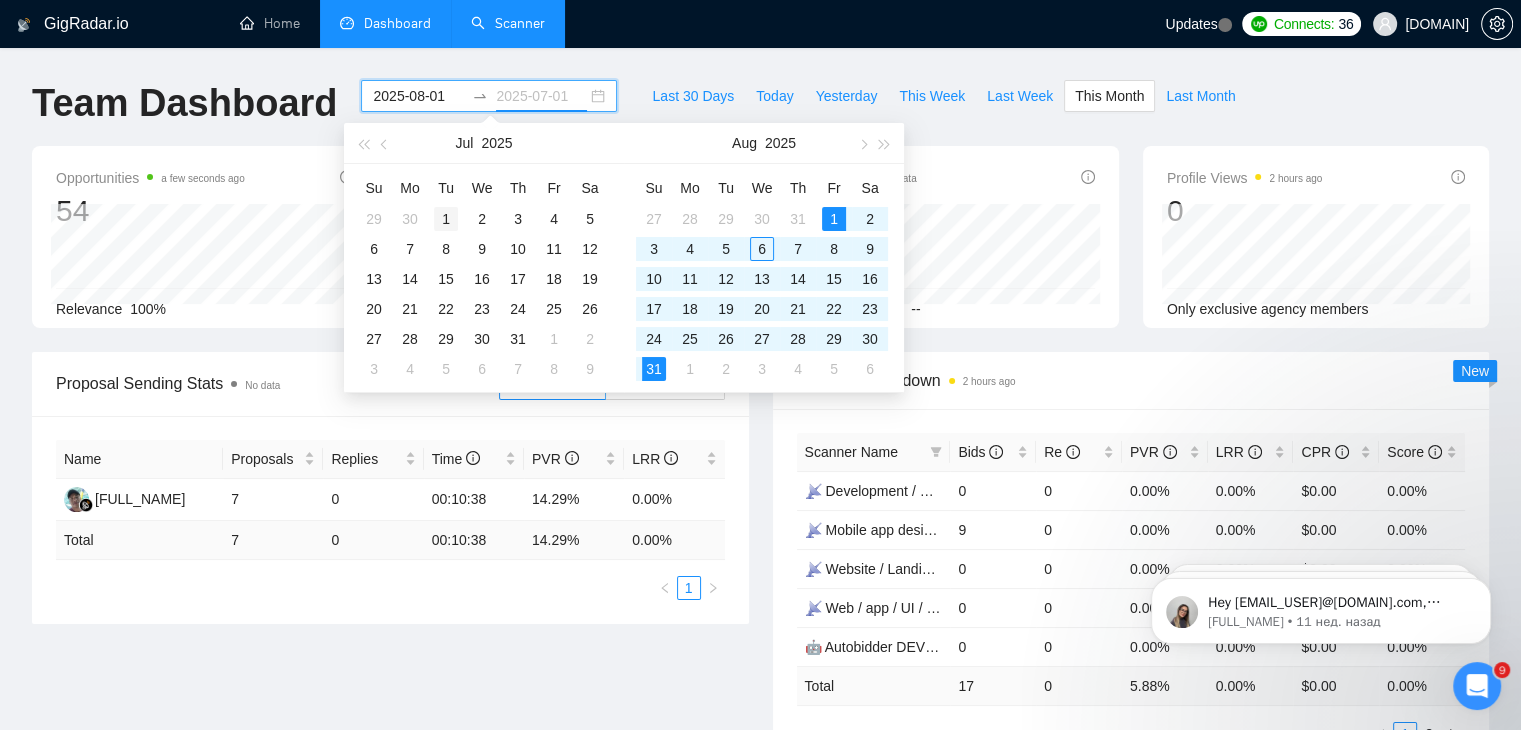 click on "1" at bounding box center (446, 219) 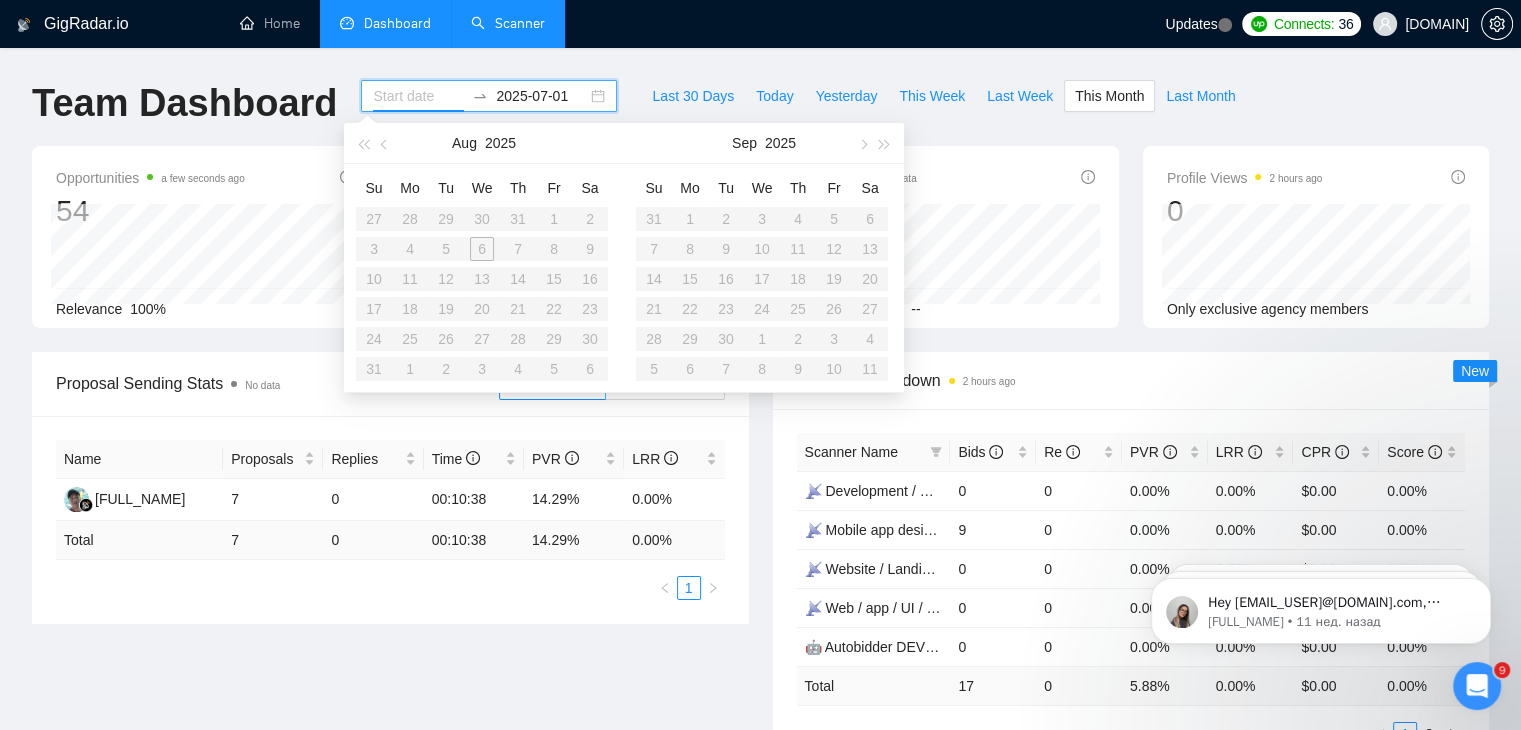 click on "2025-07-01" at bounding box center [541, 96] 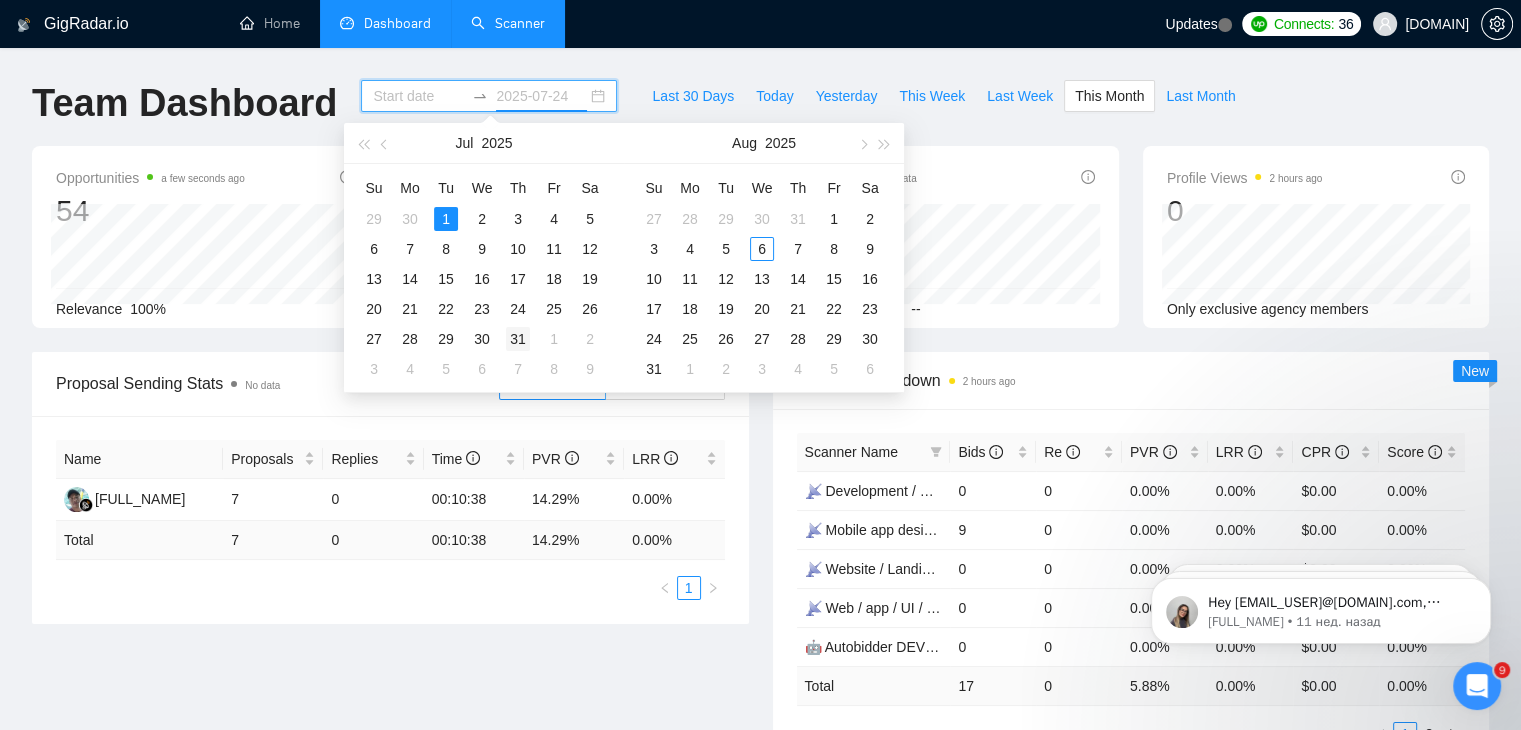 type on "2025-07-31" 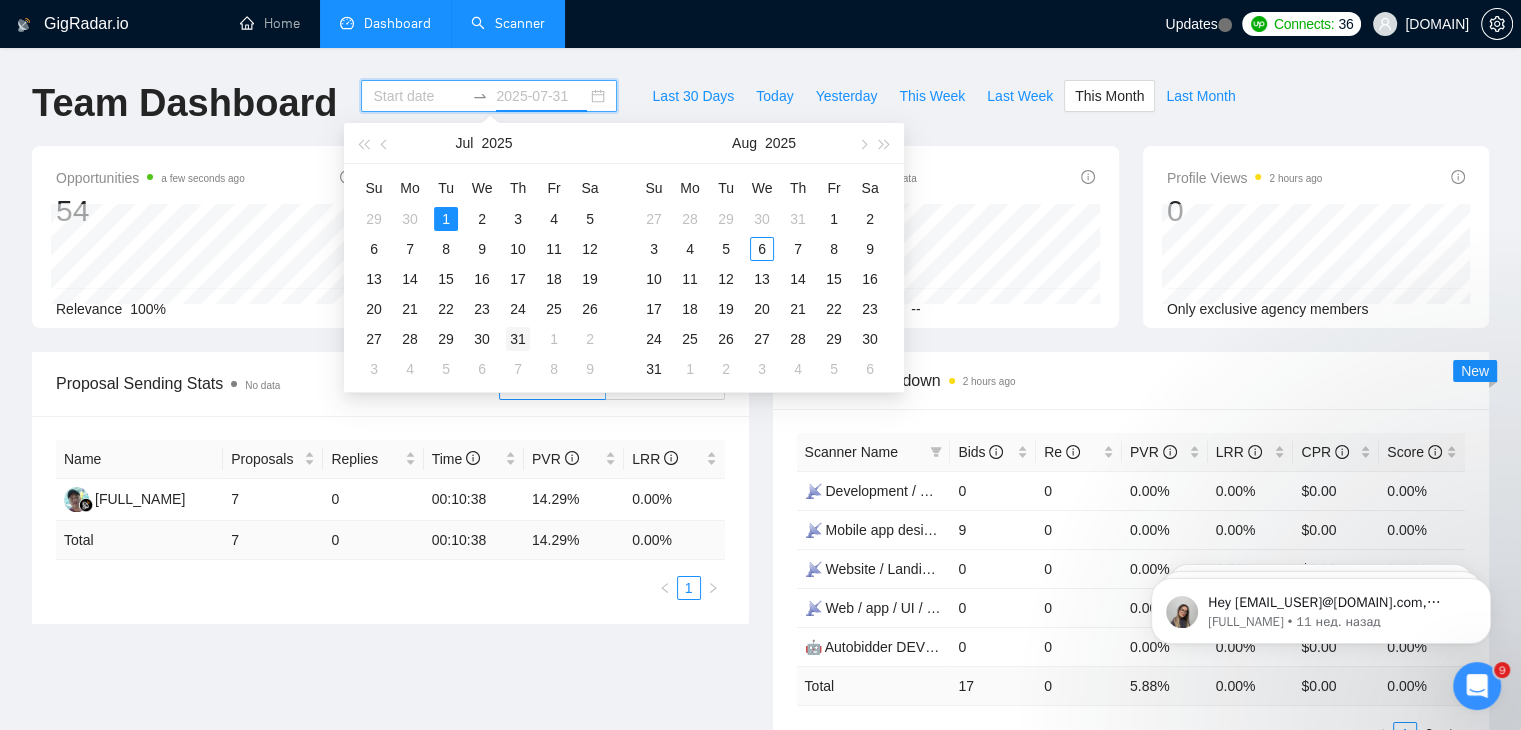 click on "31" at bounding box center (518, 339) 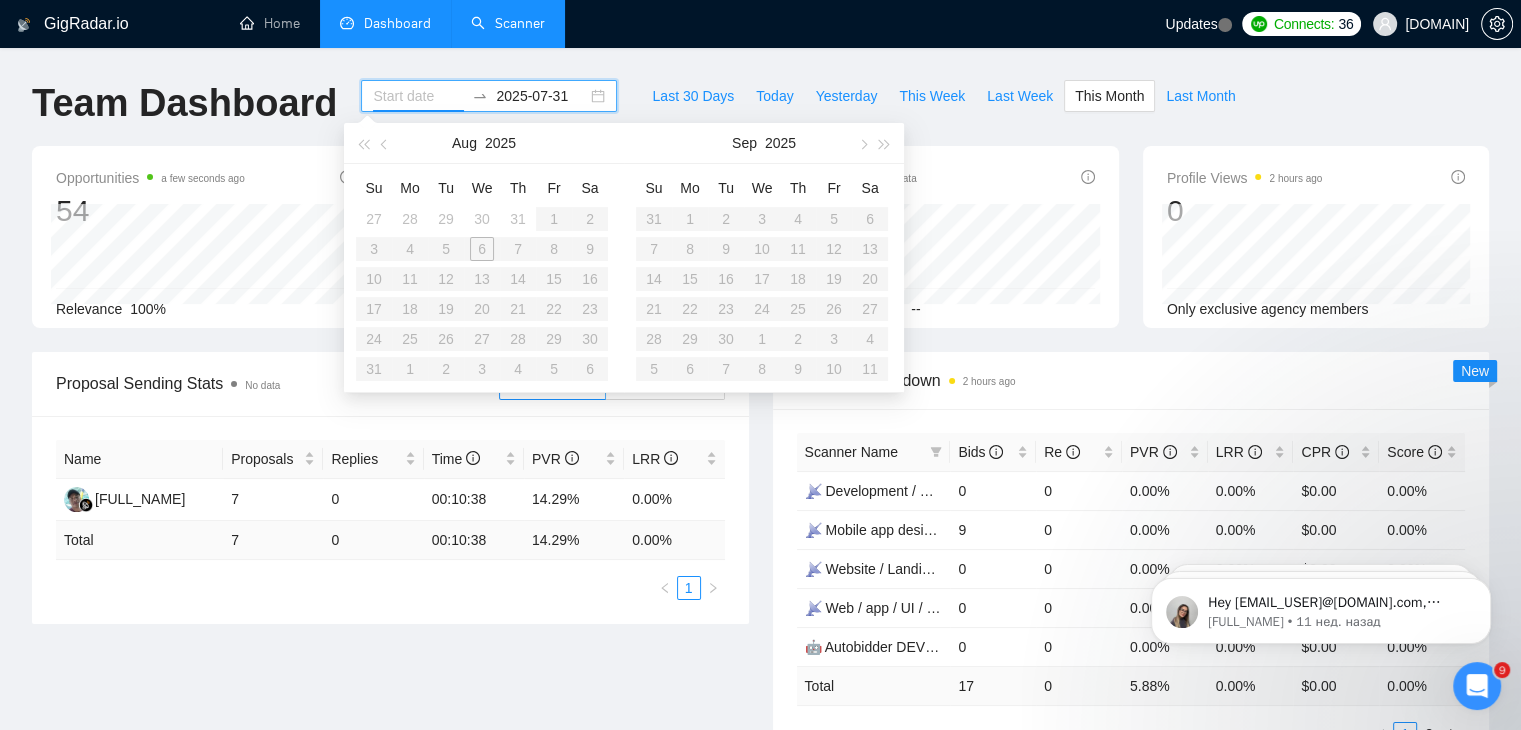 type on "2025-07-31" 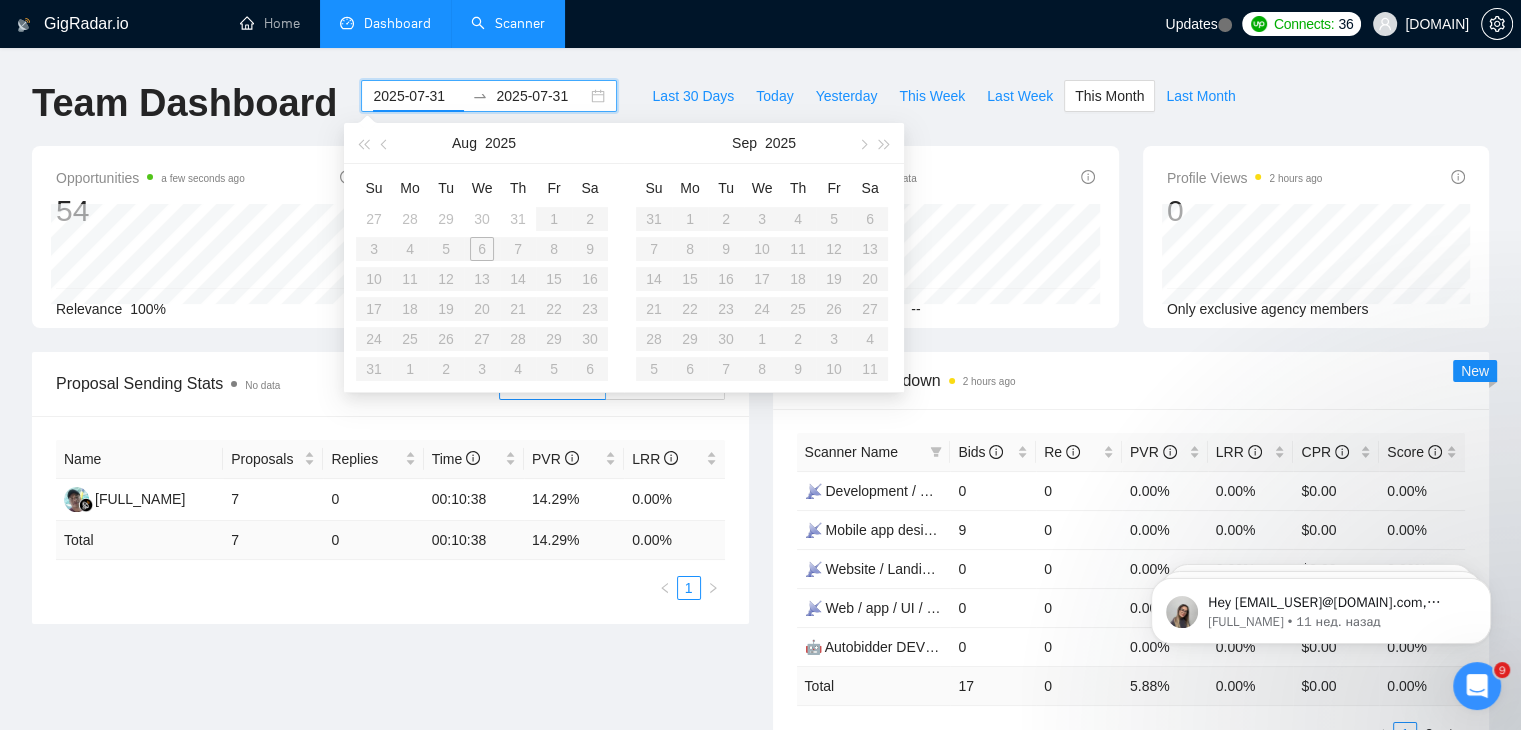 type 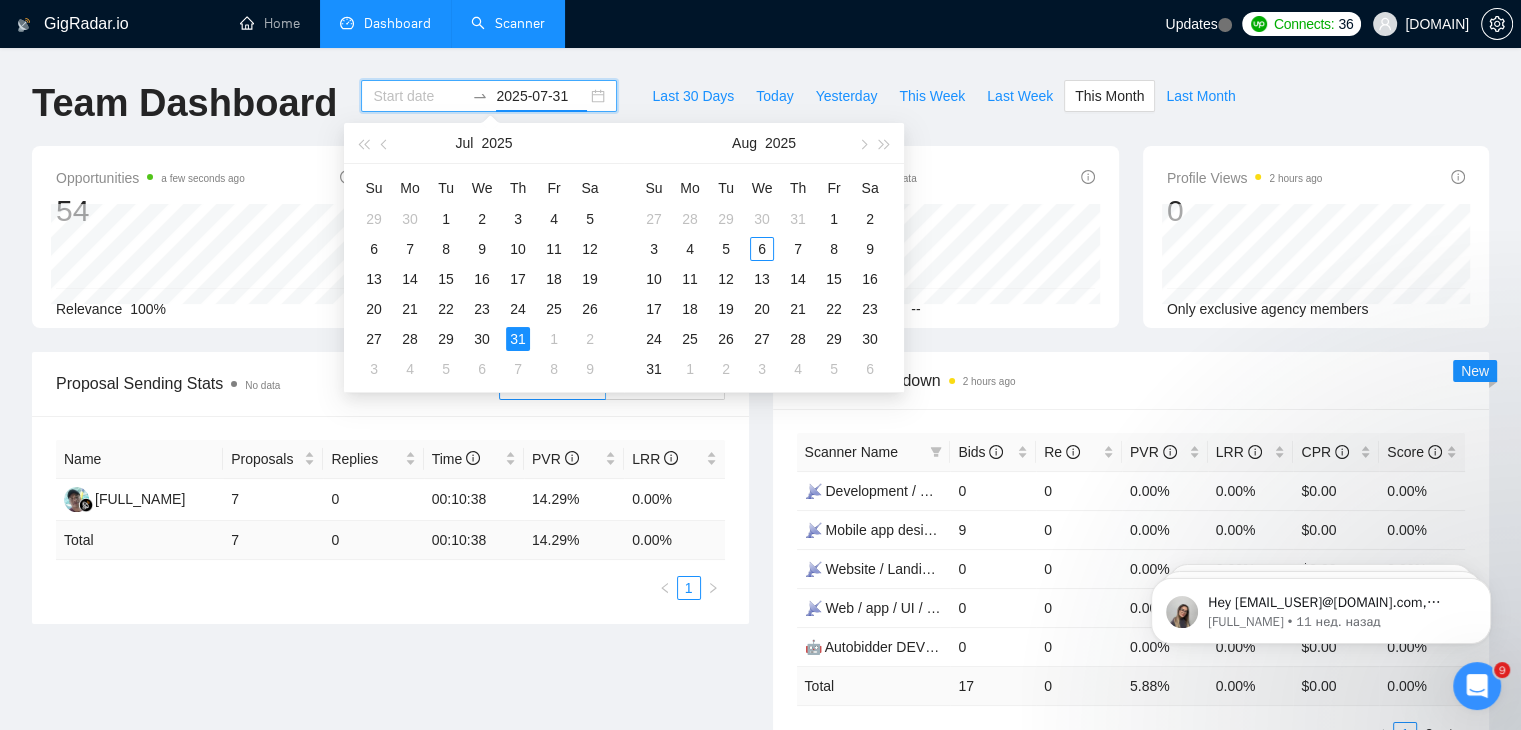 click on "2025-07-31" at bounding box center [541, 96] 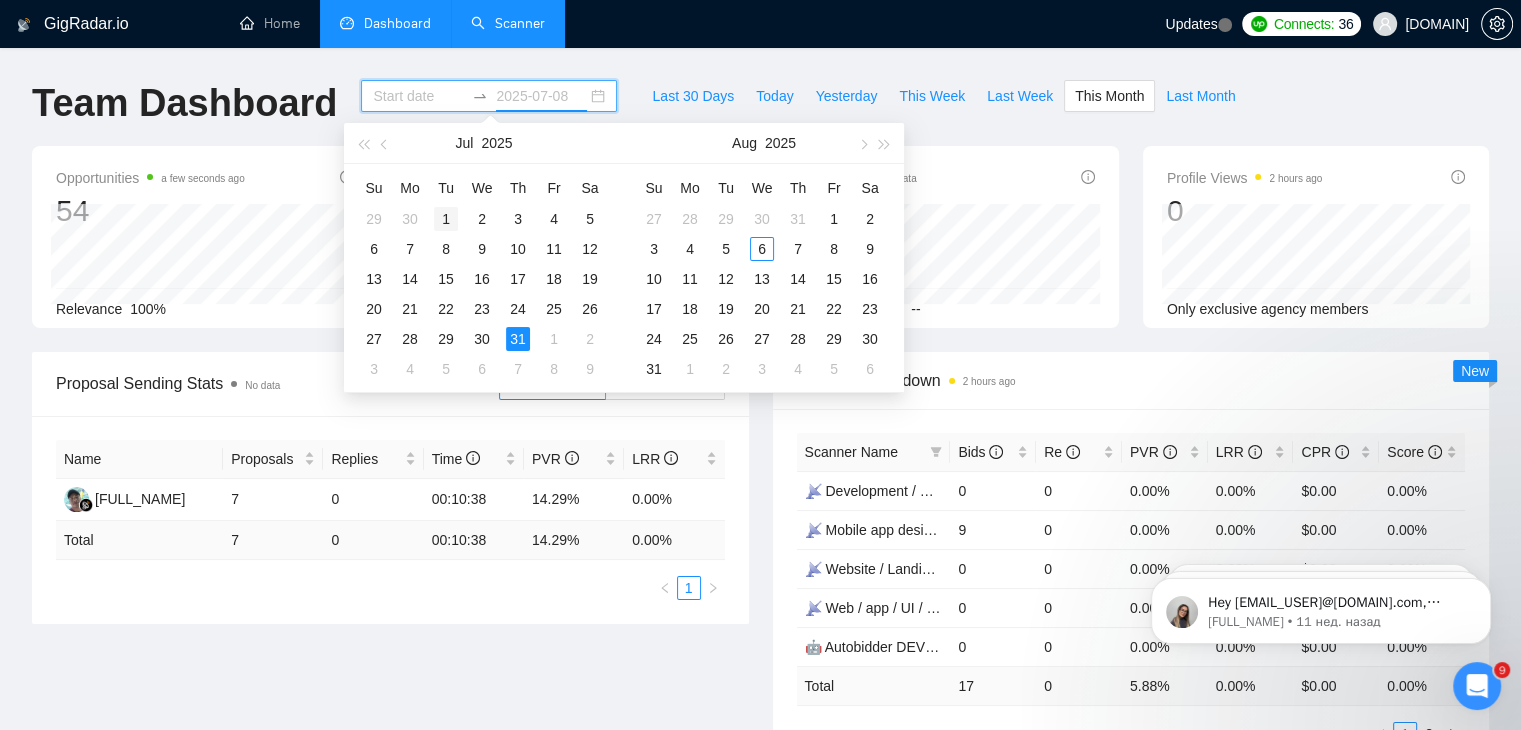 type on "2025-07-01" 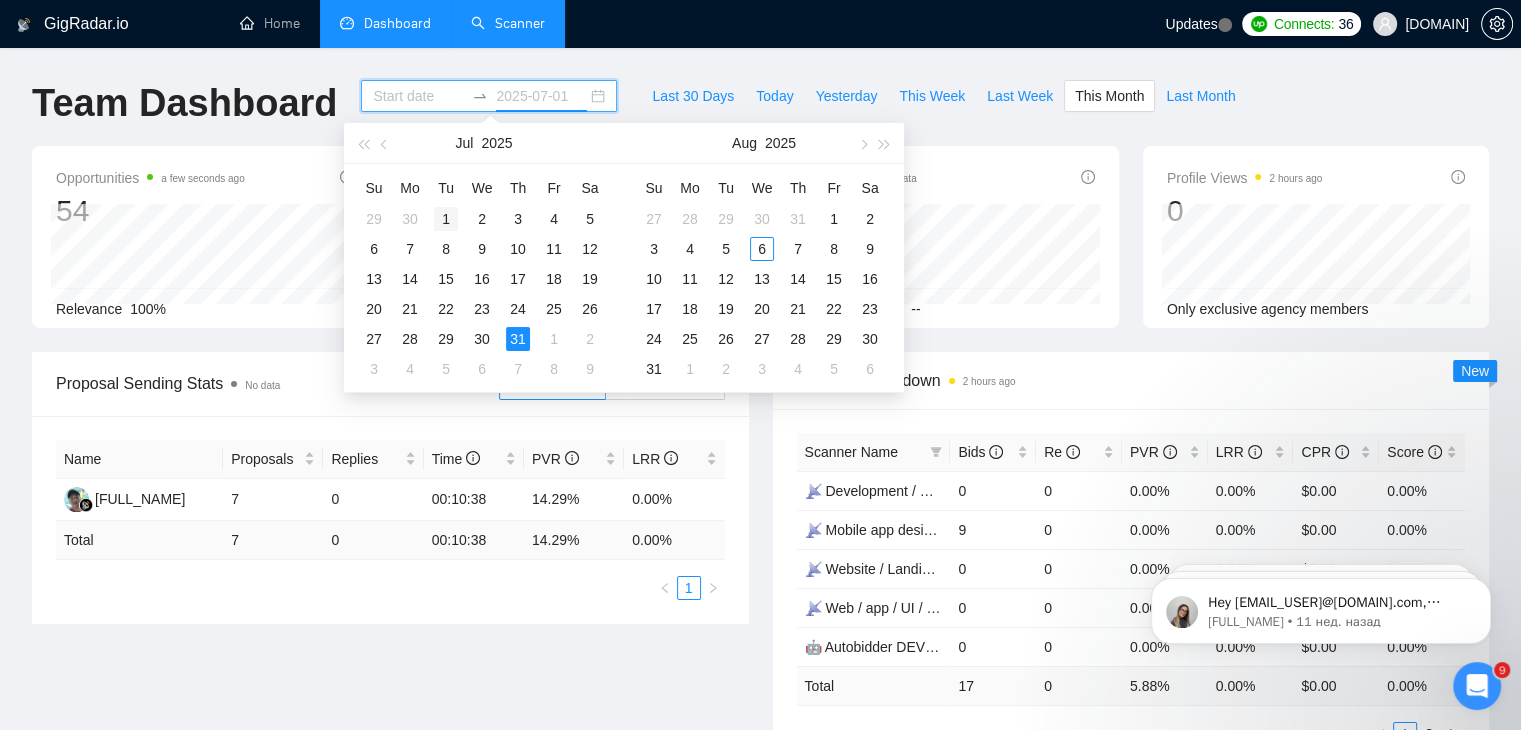 click on "1" at bounding box center [446, 219] 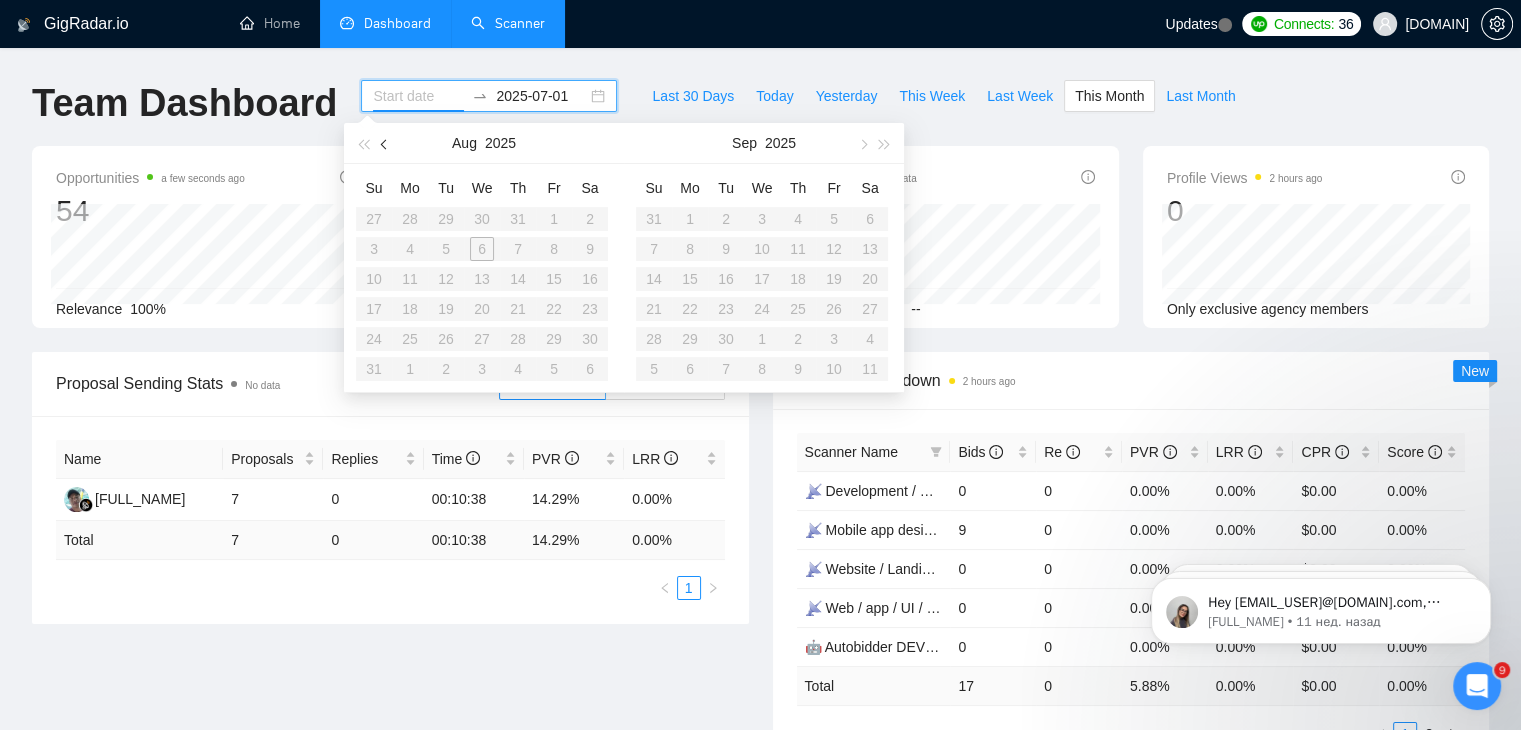 click at bounding box center (385, 143) 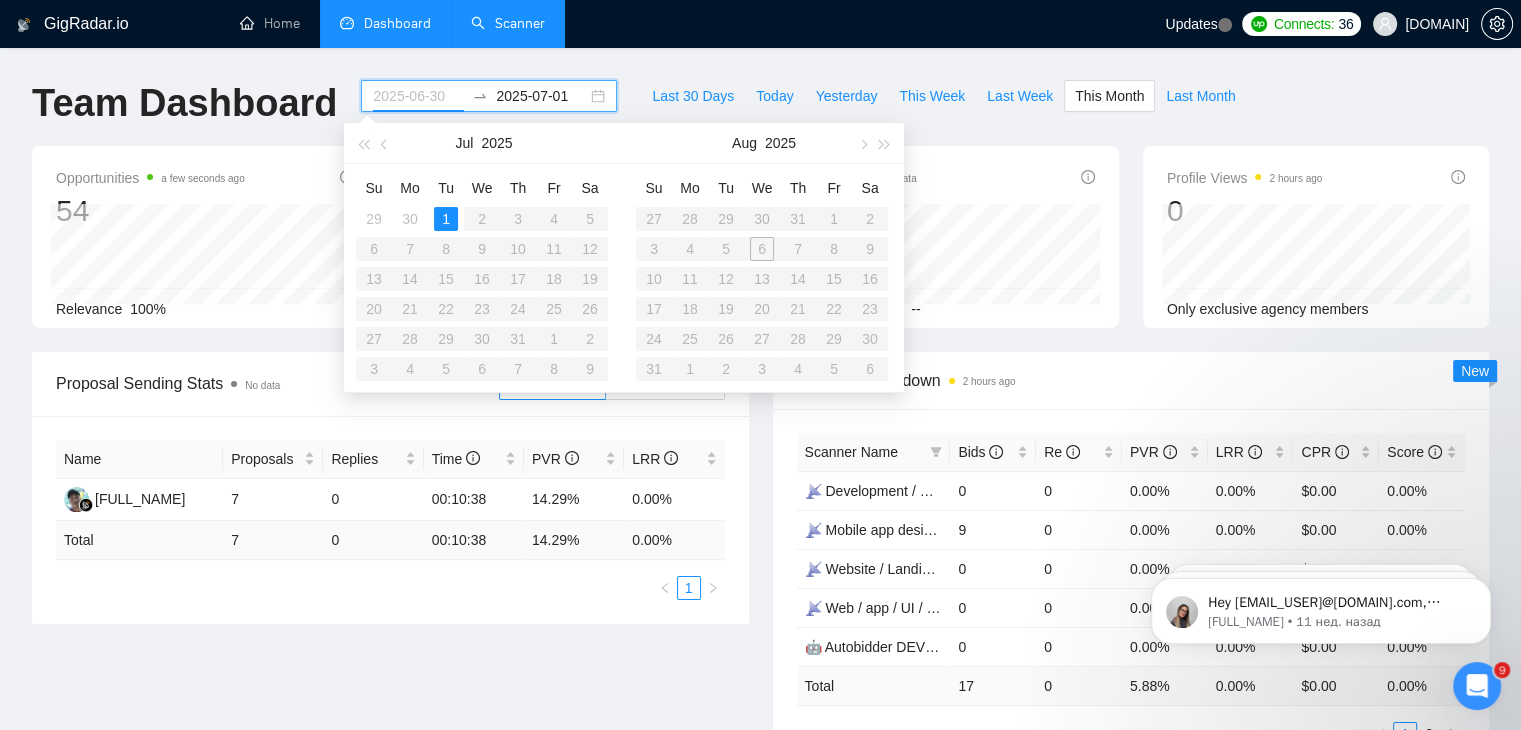 type on "2025-07-01" 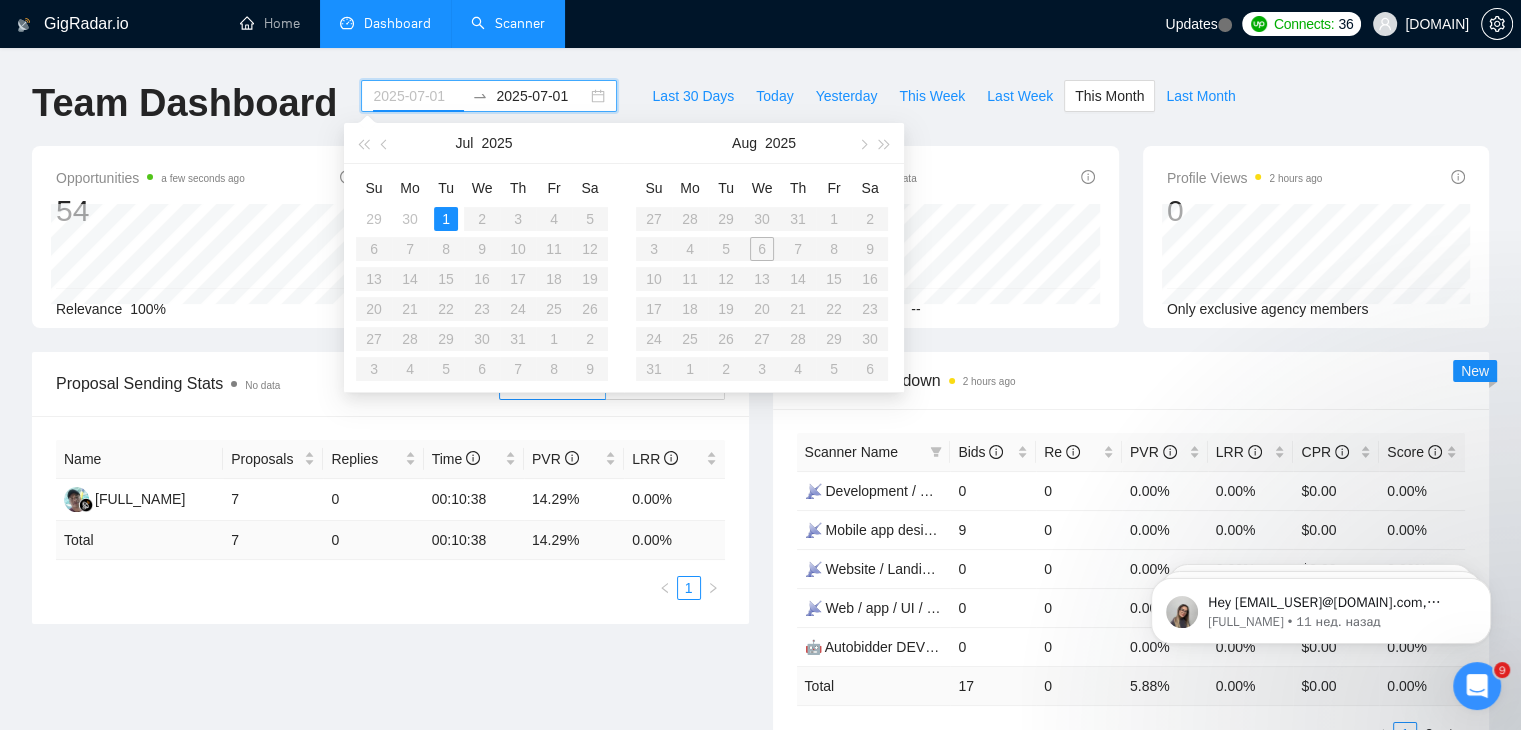 click on "1" at bounding box center (446, 219) 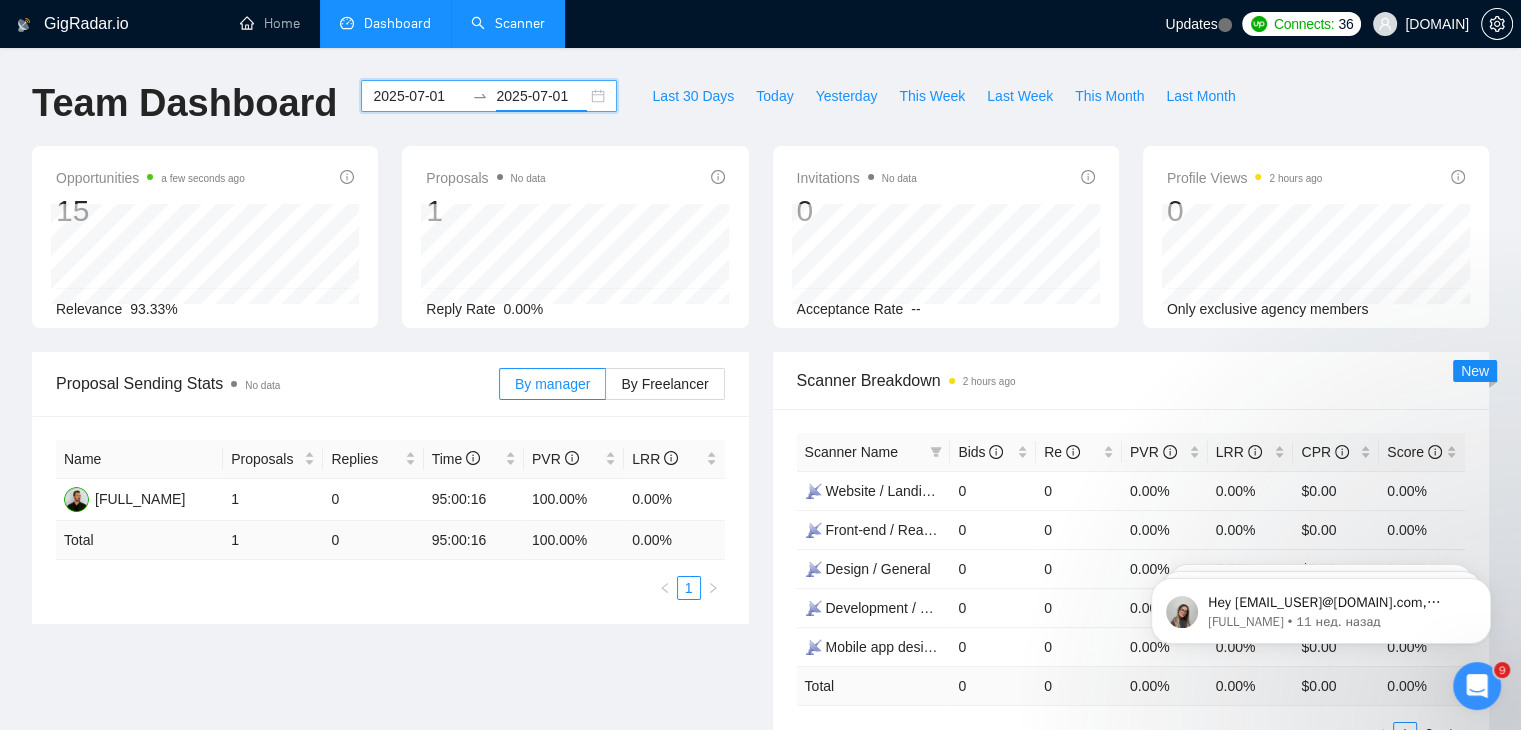 click on "2025-07-01" at bounding box center [541, 96] 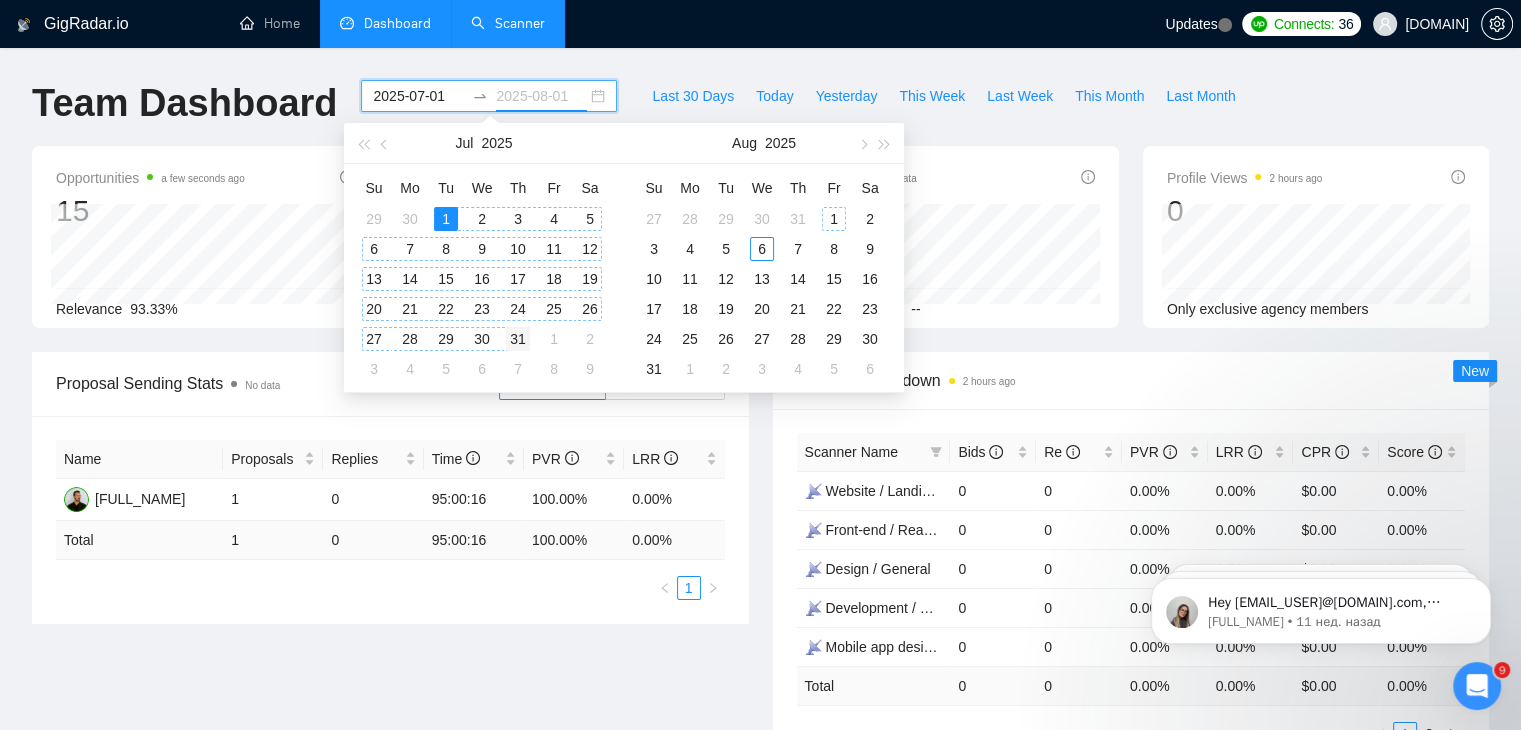 type on "2025-07-31" 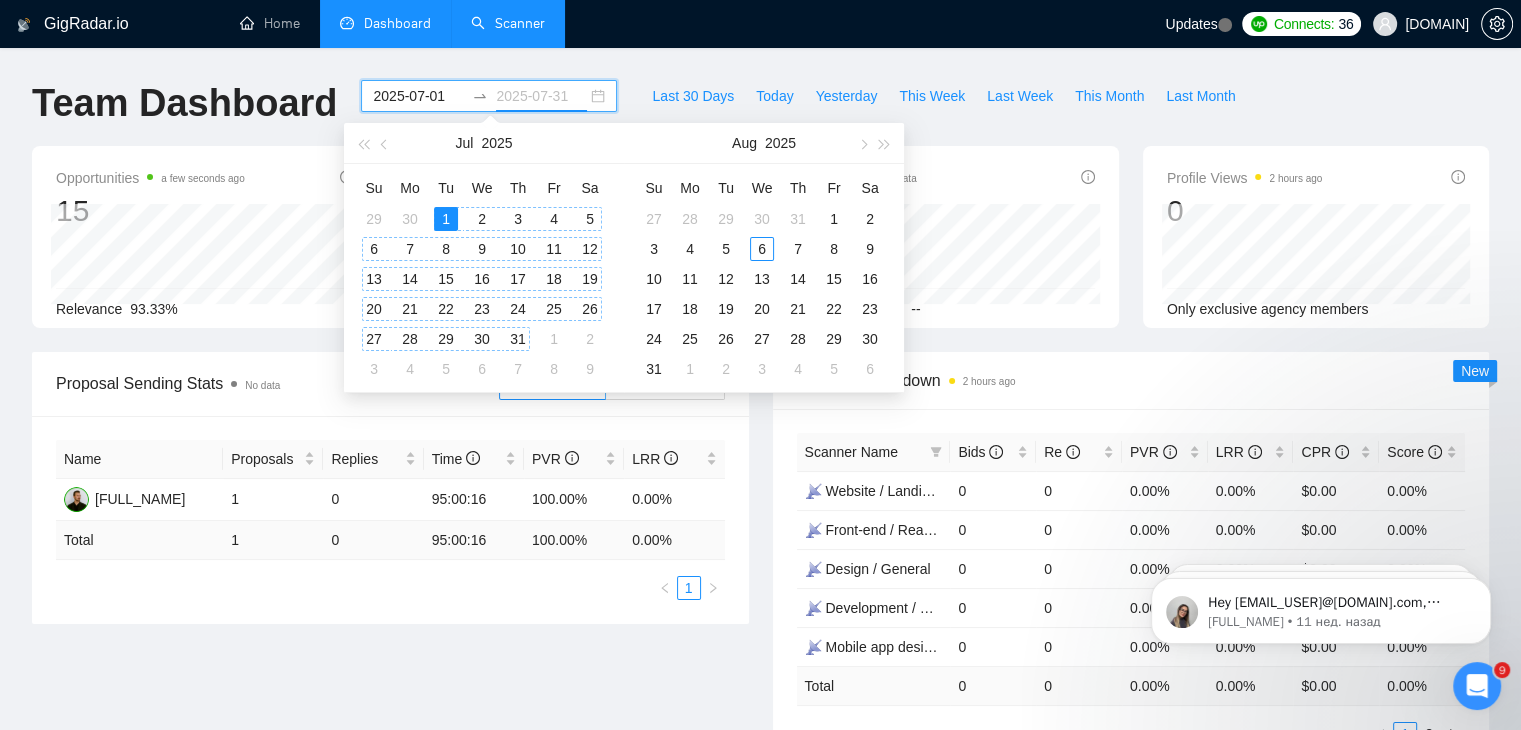 click on "31" at bounding box center (518, 339) 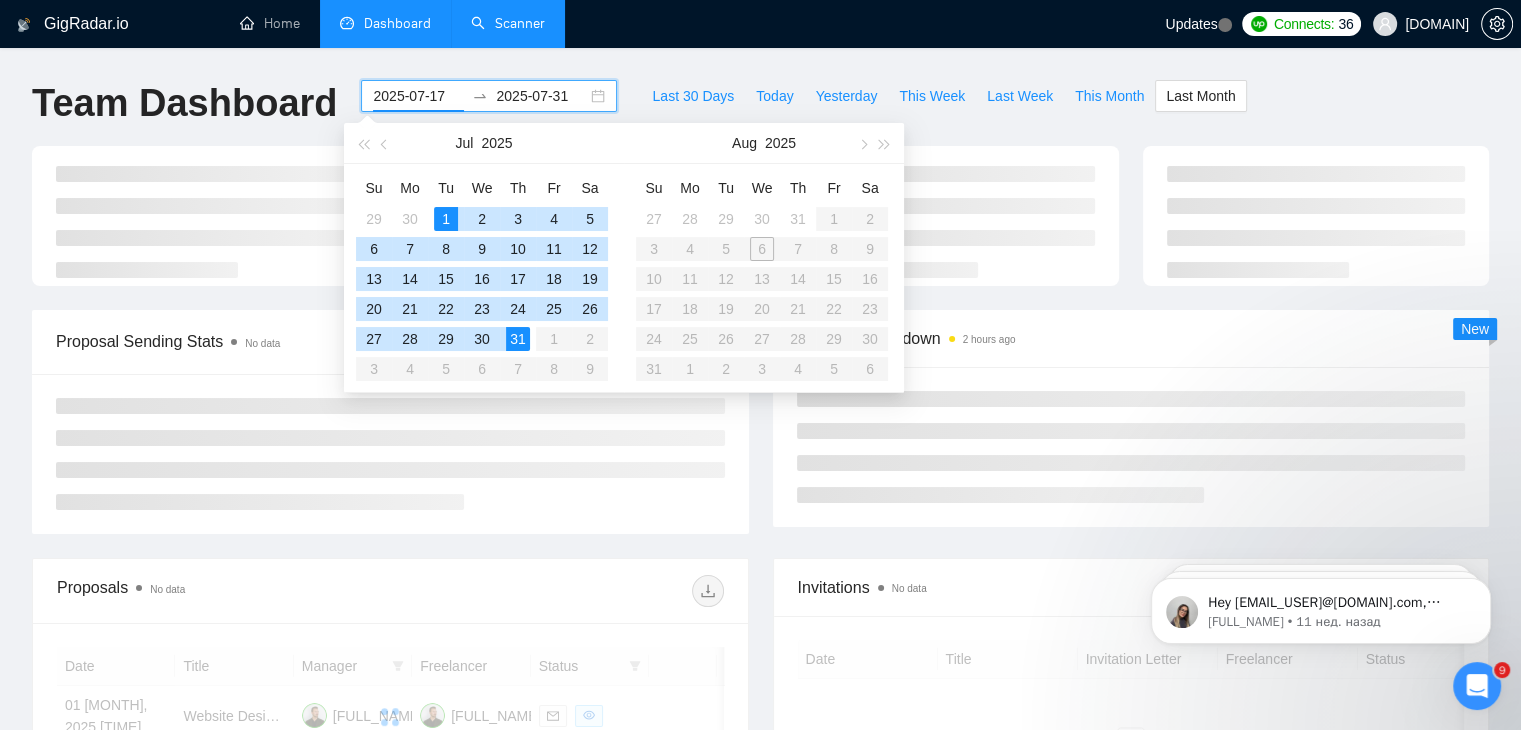 type on "2025-07-01" 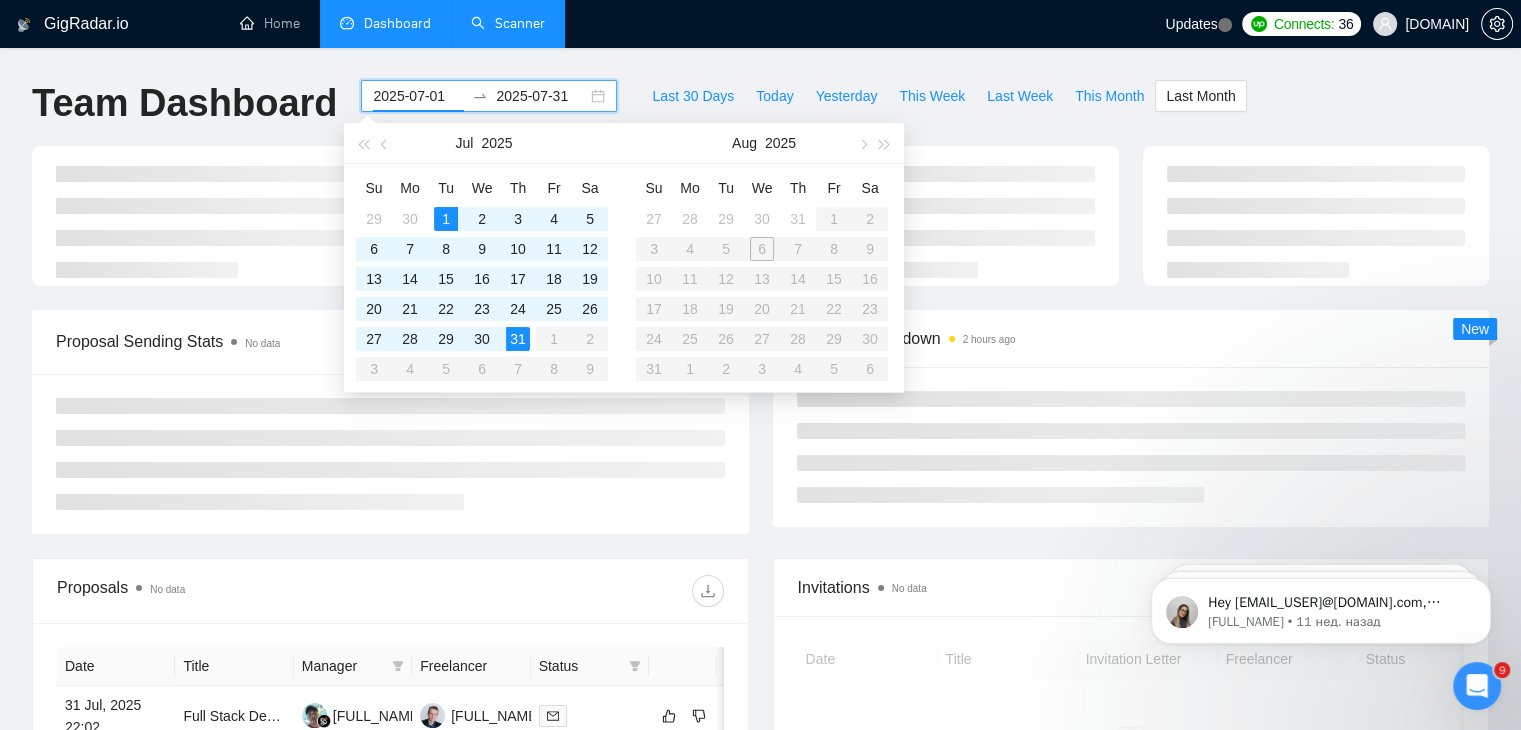 click on "GigRadar.io Home Dashboard Scanner Updates
Connects: 36 [DOMAIN] Team Dashboard 2025-07-01 2025-07-31 Last 30 Days Today Yesterday This Week Last Week This Month Last Month Proposal Sending Stats No data By manager By Freelancer Scanner Breakdown 2 hours ago New Proposals No data Date Title Manager Freelancer Status               31 [MONTH], 2025 [TIME] Full Stack Dev Needed to Finish Development on AI Tool [FULL_NAME] [FULL_NAME] 30 [MONTH], 2025 [TIME] Revamp Website [FULL_NAME] [FULL_NAME] 30 [MONTH], 2025 [TIME] UX/UI Designer Needed for Gamified Mobile App for Students [FULL_NAME] [FULL_NAME] 30 [MONTH], 2025 [TIME] UI/UX Designer Needed to Redesign E‑commerce Product Page for A/B Test (Desktop & Mobile, Figma) [FULL_NAME] [FULL_NAME] 30 [MONTH], 2025 [TIME] Fullstack Developer & Technical Coach [FULL_NAME] [FULL_NAME] 30 [MONTH], 2025 [TIME] Full-Stack Developer with AI Expertise for HomeSync App 1 2" at bounding box center [760, 769] 